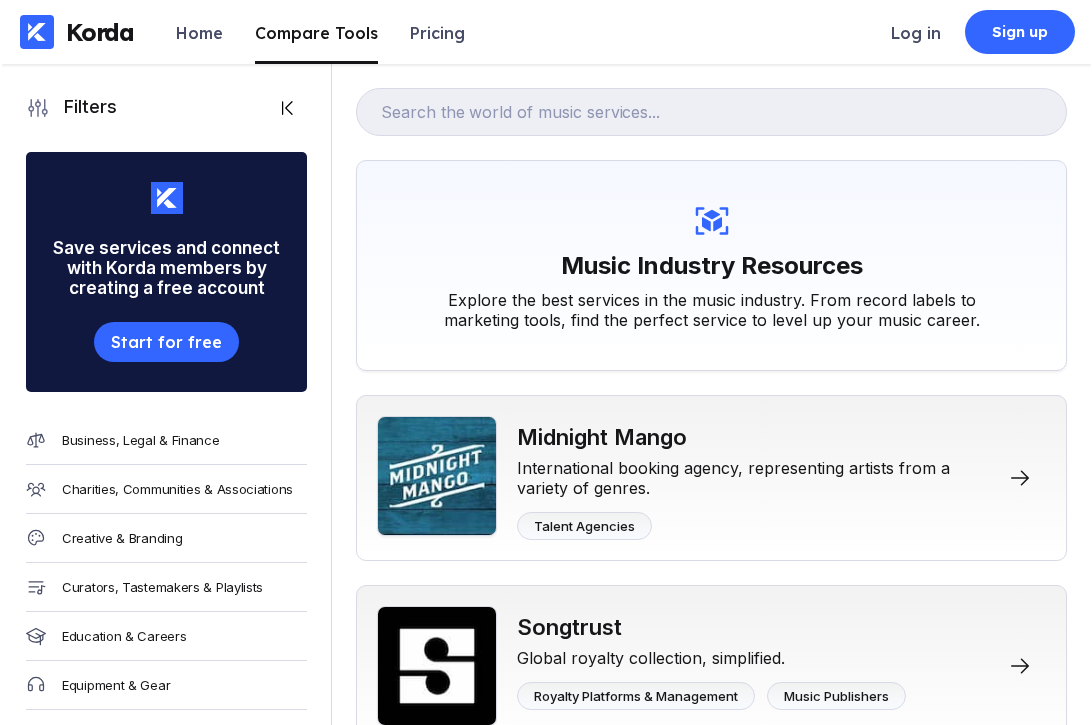 scroll, scrollTop: 0, scrollLeft: 0, axis: both 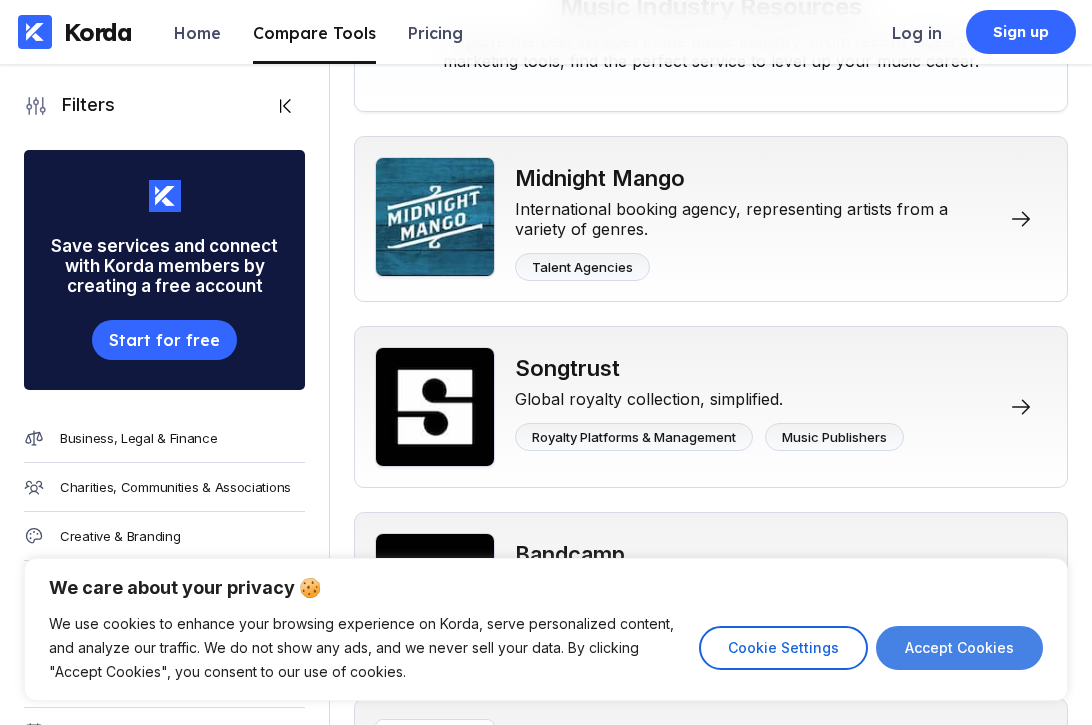 click on "Accept Cookies" at bounding box center (959, 648) 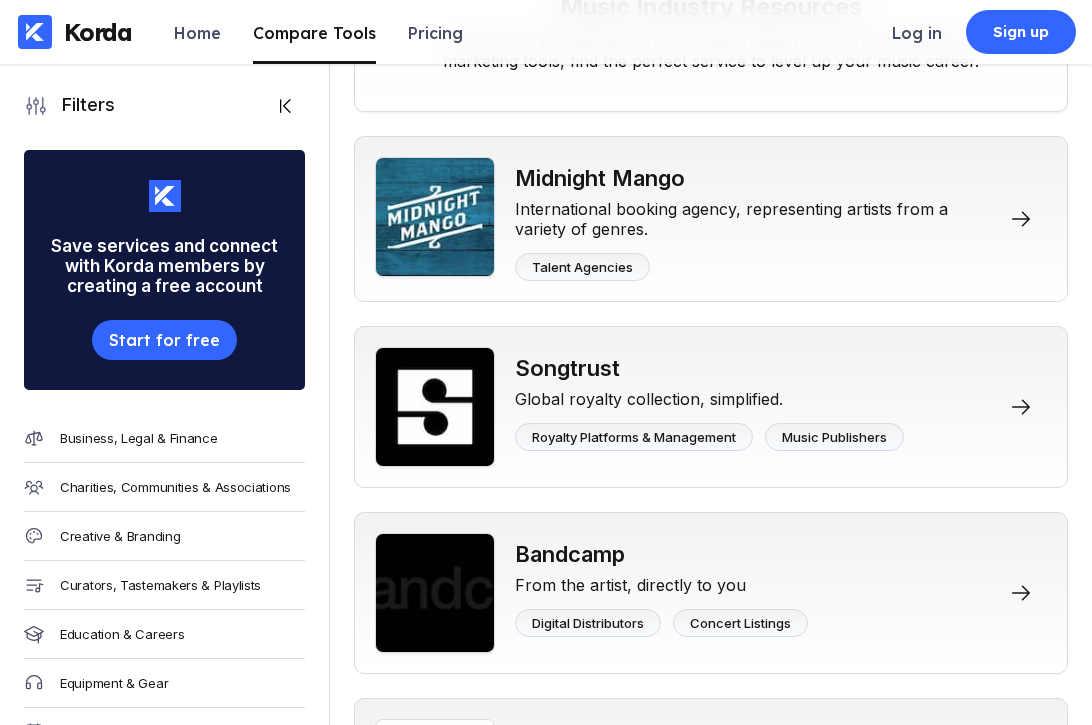 checkbox on "true" 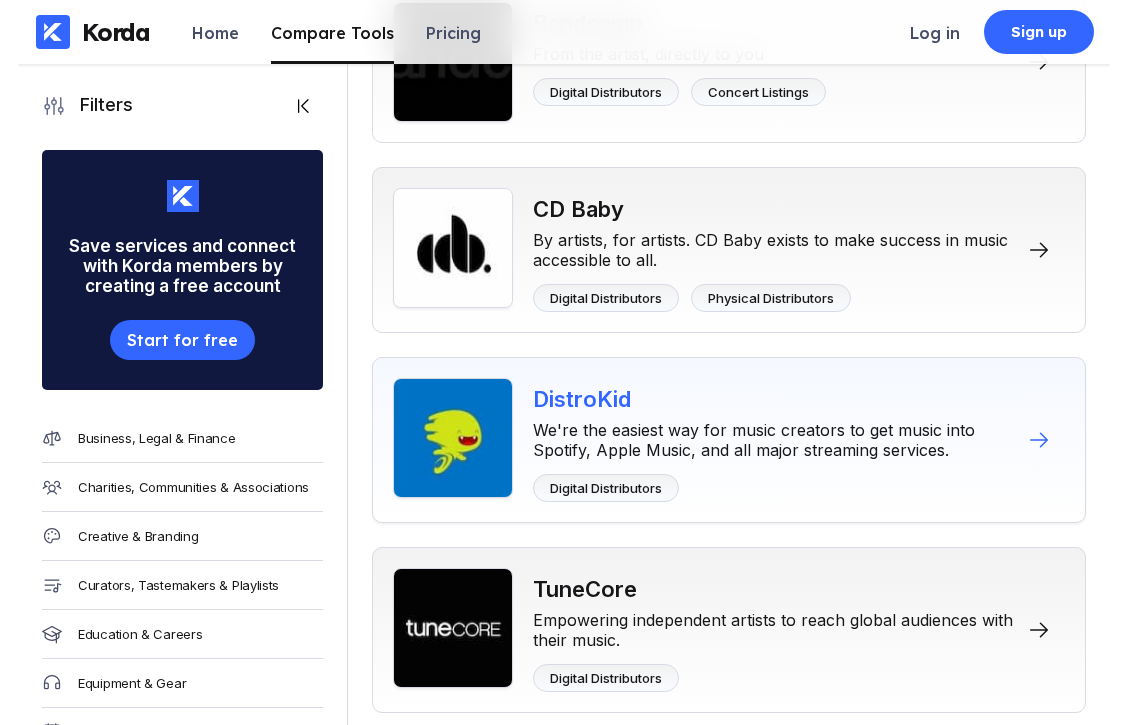 scroll, scrollTop: 791, scrollLeft: 0, axis: vertical 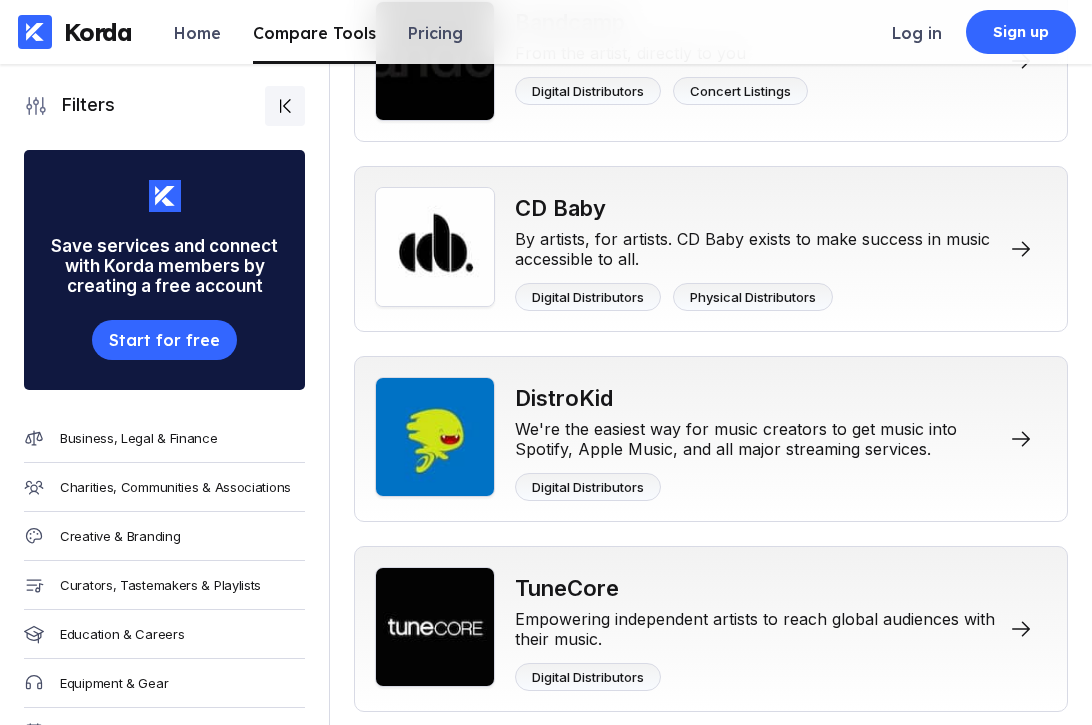 drag, startPoint x: 327, startPoint y: 112, endPoint x: 298, endPoint y: 116, distance: 29.274563 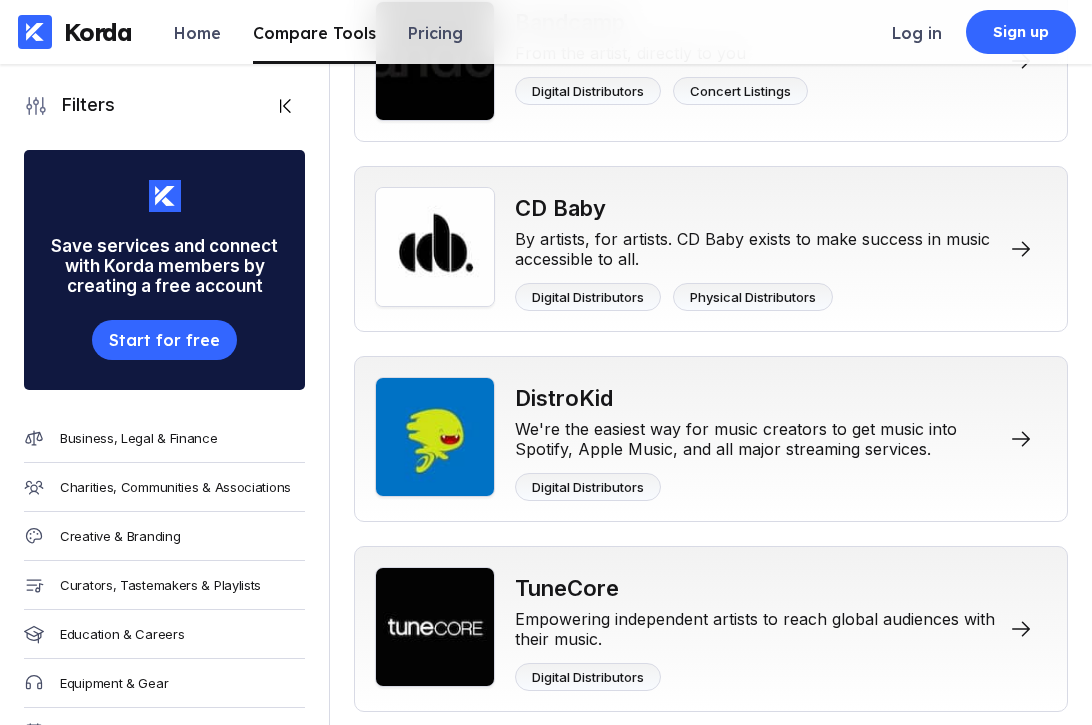 click on "Filters Save services and connect with Korda members by creating a free account Start for free Business, Legal & Finance Charities, Communities & Associations Creative & Branding Curators, Tastemakers & Playlists Education & Careers Equipment & Gear Festivals & Events Licensing, Rights & Royalties Live & Touring Mental Health & Wellness Merchandise & Physical Goods Music Distribution & Retail Music Publishing & Sync News, Podcasts & Media PR, Social & Marketing Record Labels & Artist Services Software, Apps & Startups Songwriting, Production & Recording" at bounding box center [165, 394] 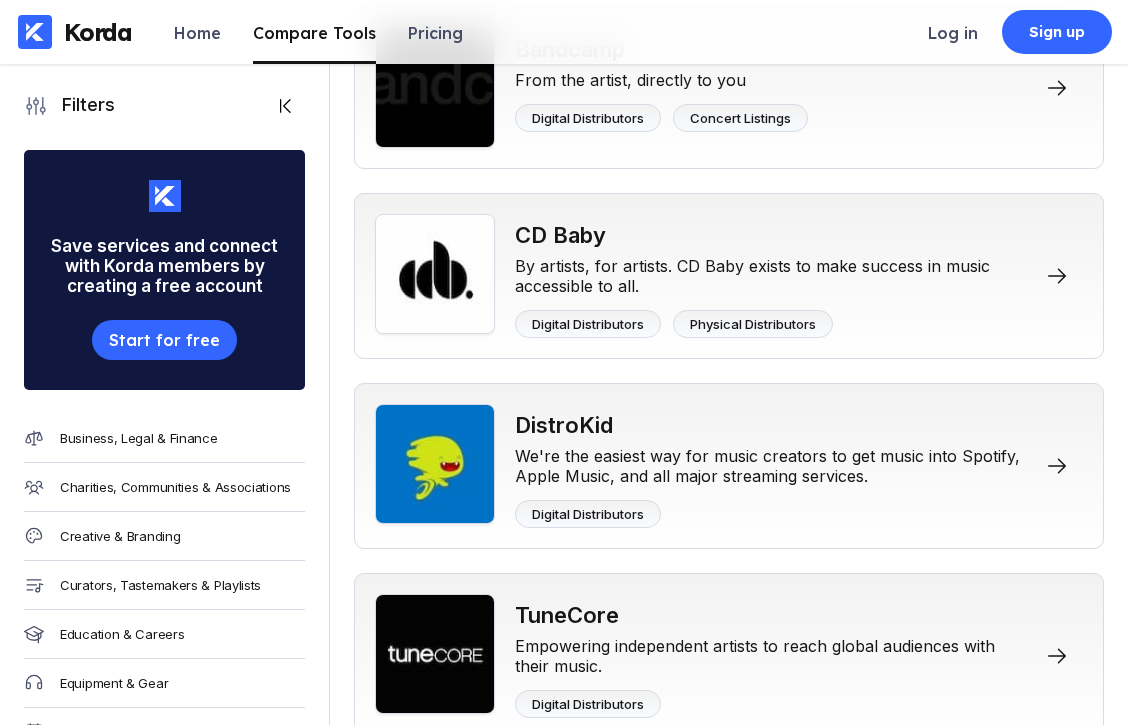 scroll, scrollTop: 710, scrollLeft: 0, axis: vertical 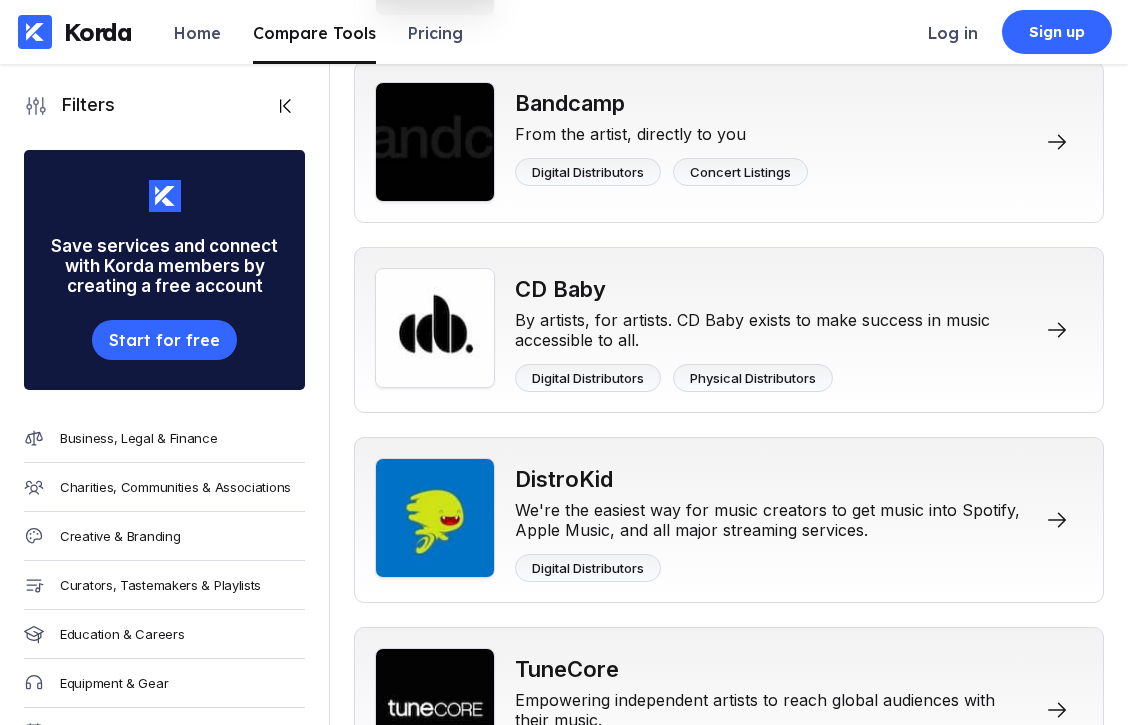 click on "Music Industry Resources Explore the best services in the music industry. From record labels to marketing tools, find the perfect service to level up your music career. [COMPANY] International booking agency, representing artists from a variety of genres.  Talent Agencies [COMPANY] Global royalty collection, simplified. Royalty Platforms & Management Music Publishers [COMPANY] From the artist, directly to you Digital Distributors Concert Listings [COMPANY] By artists, for artists. [COMPANY] exists to make success in music accessible to all. Digital Distributors Physical Distributors [COMPANY] We're the easiest way for music creators to get music into Spotify, Apple Music, and all major streaming services. Digital Distributors [COMPANY] Empowering independent artists to reach global audiences with their music. Digital Distributors [COMPANY] Unlimited Music for Unlimited Creativity: [COMPANY] - Where Every Beat Inspires. Production & Library Music Sync Agencies [COMPANY] Sync Agencies [COMPANY]" at bounding box center (729, 8953) 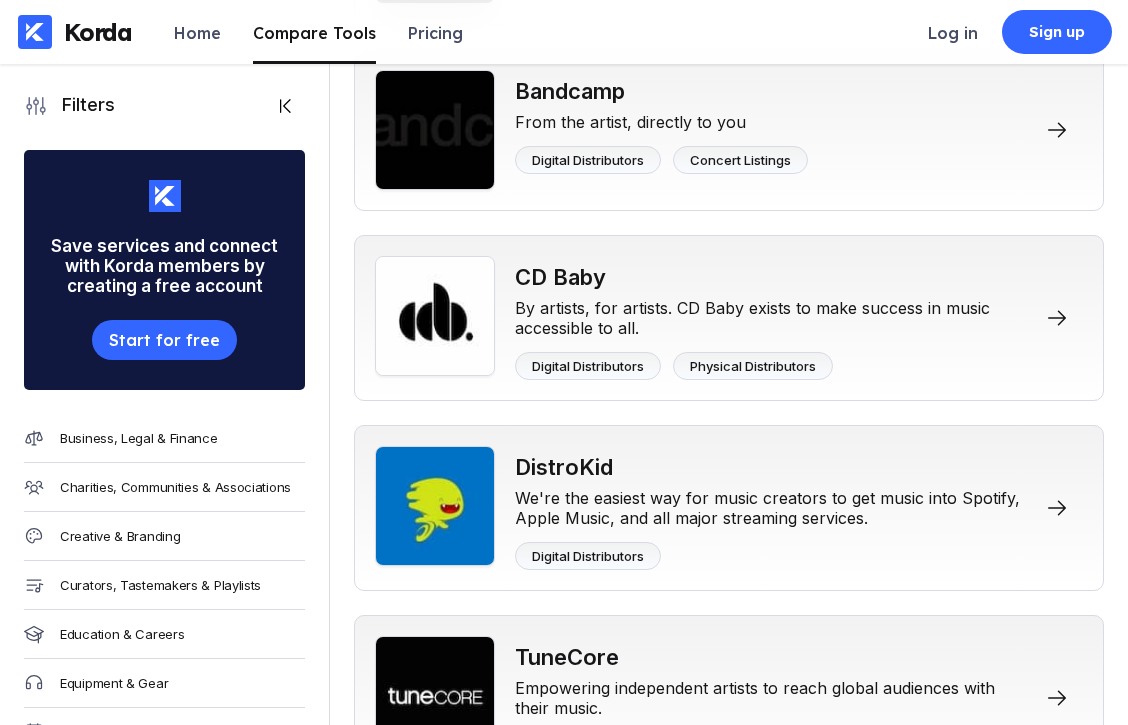 scroll, scrollTop: 1377, scrollLeft: 0, axis: vertical 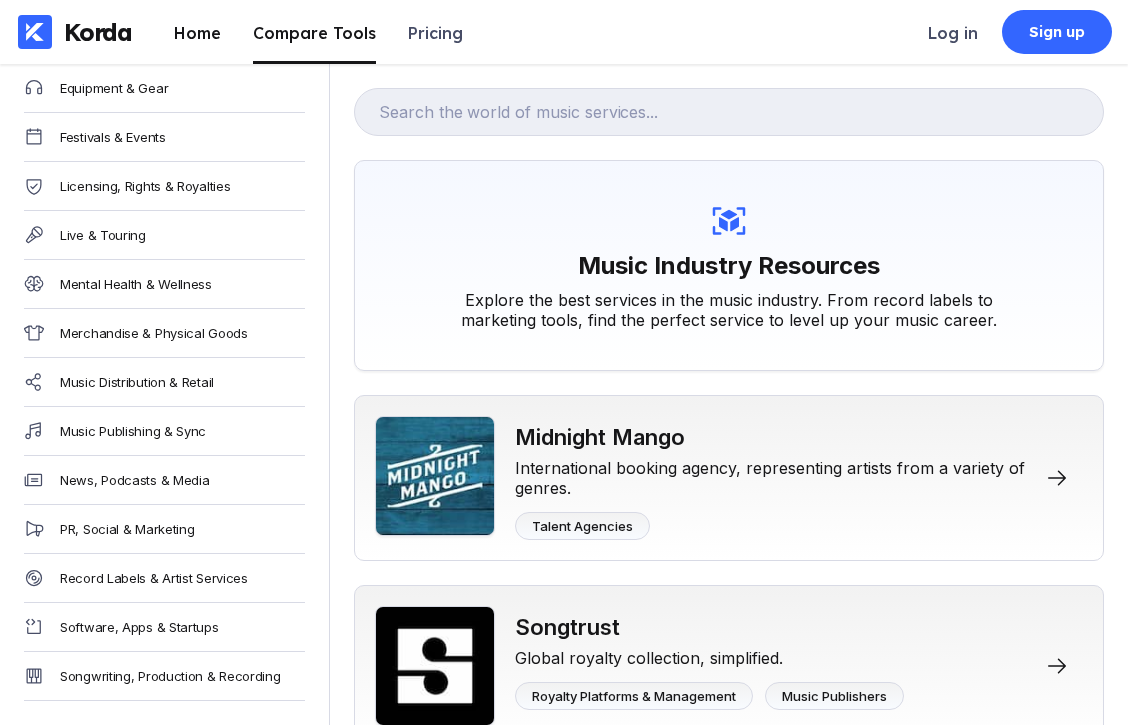 click on "Home" at bounding box center [197, 33] 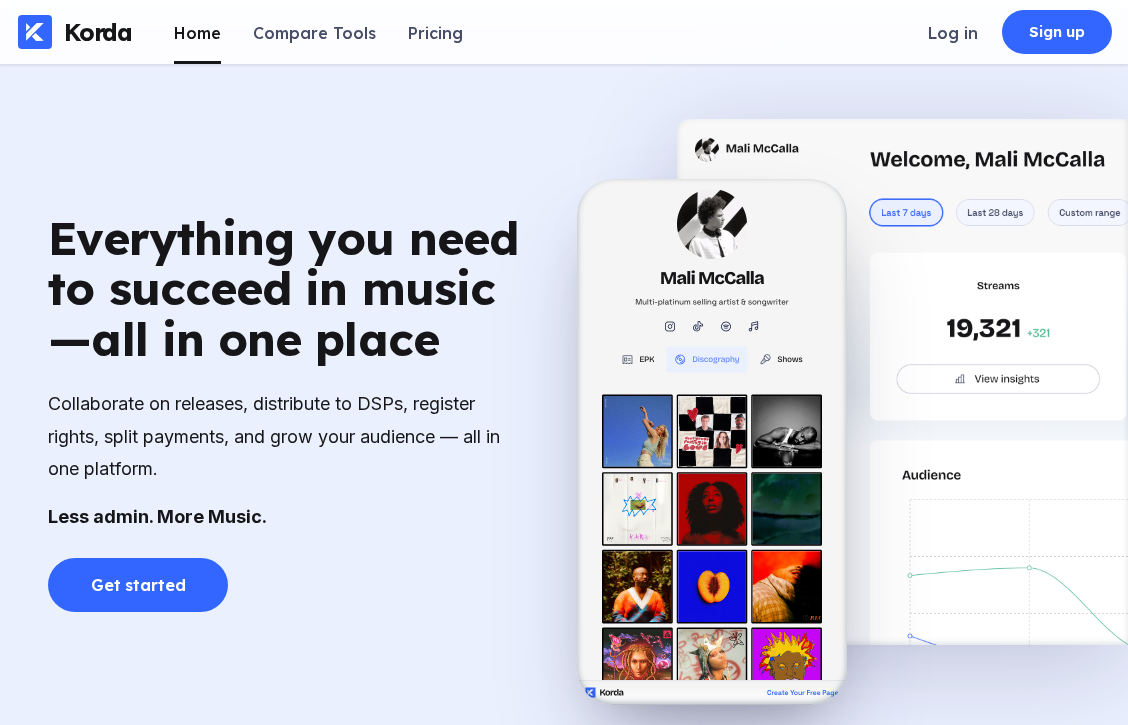 scroll, scrollTop: 991, scrollLeft: 0, axis: vertical 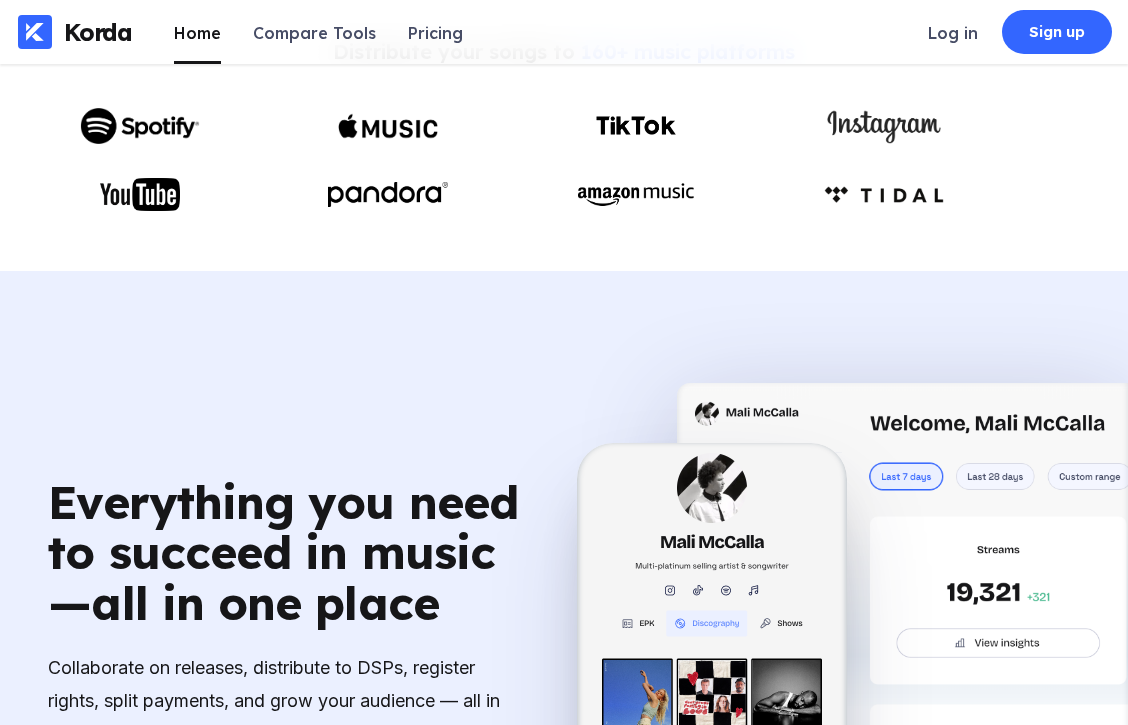 click on "Korda" at bounding box center [75, 32] 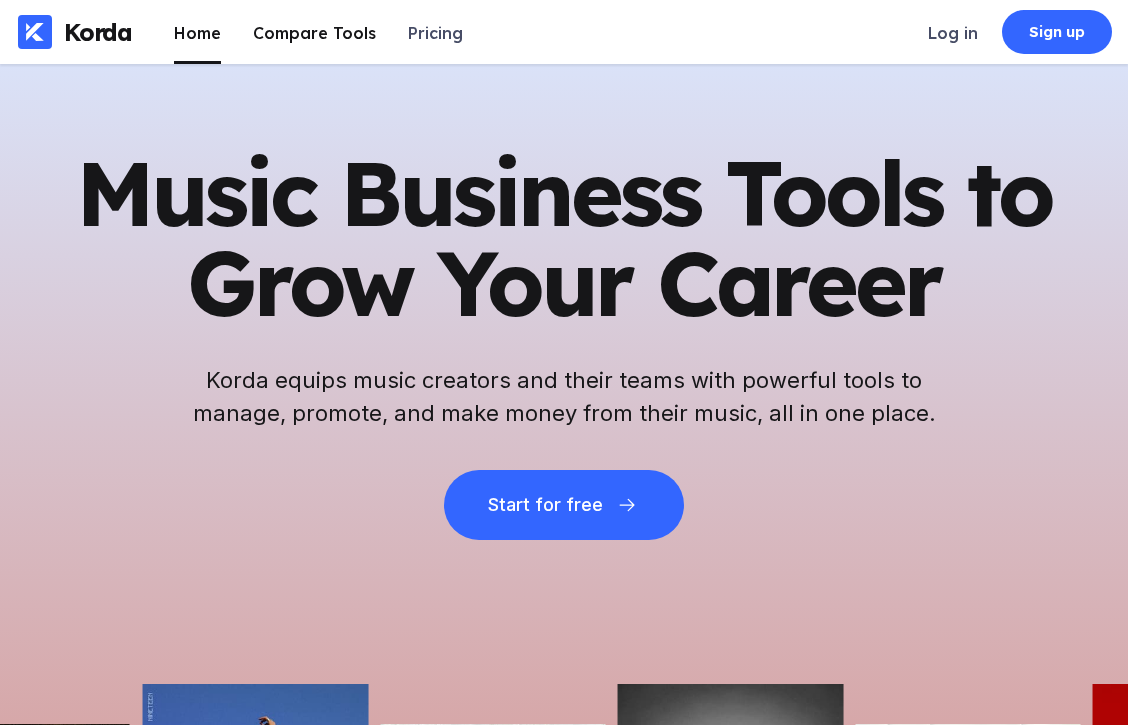 click on "Compare Tools" at bounding box center [314, 32] 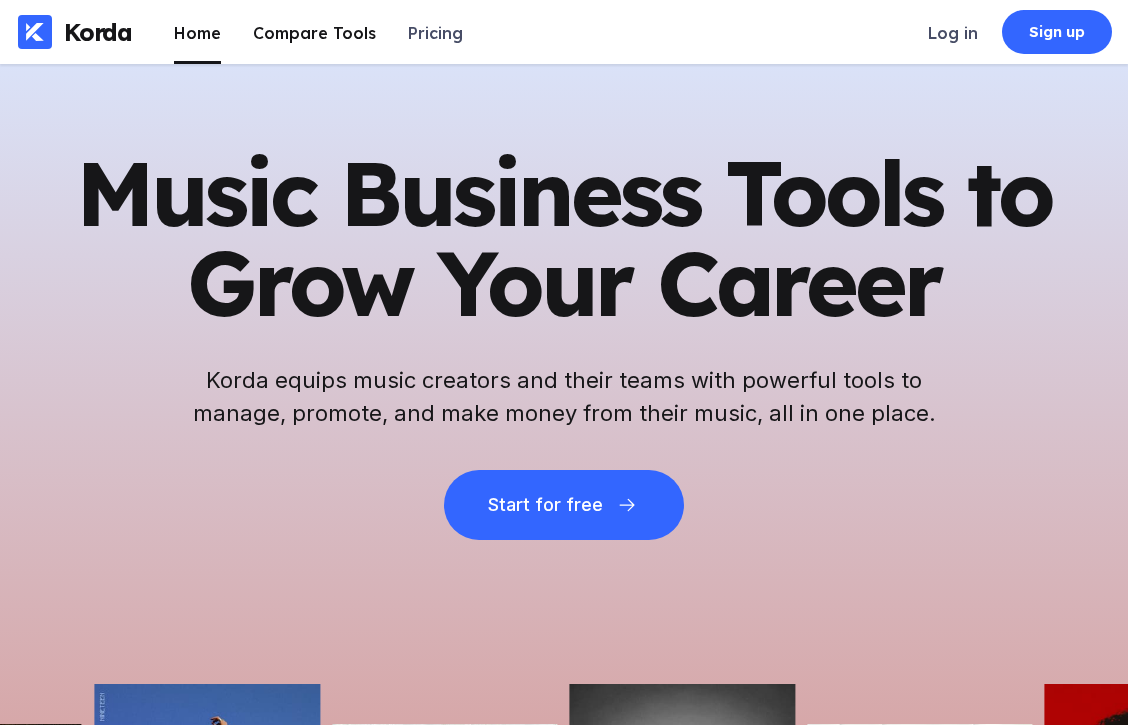 click on "Compare Tools" at bounding box center (314, 32) 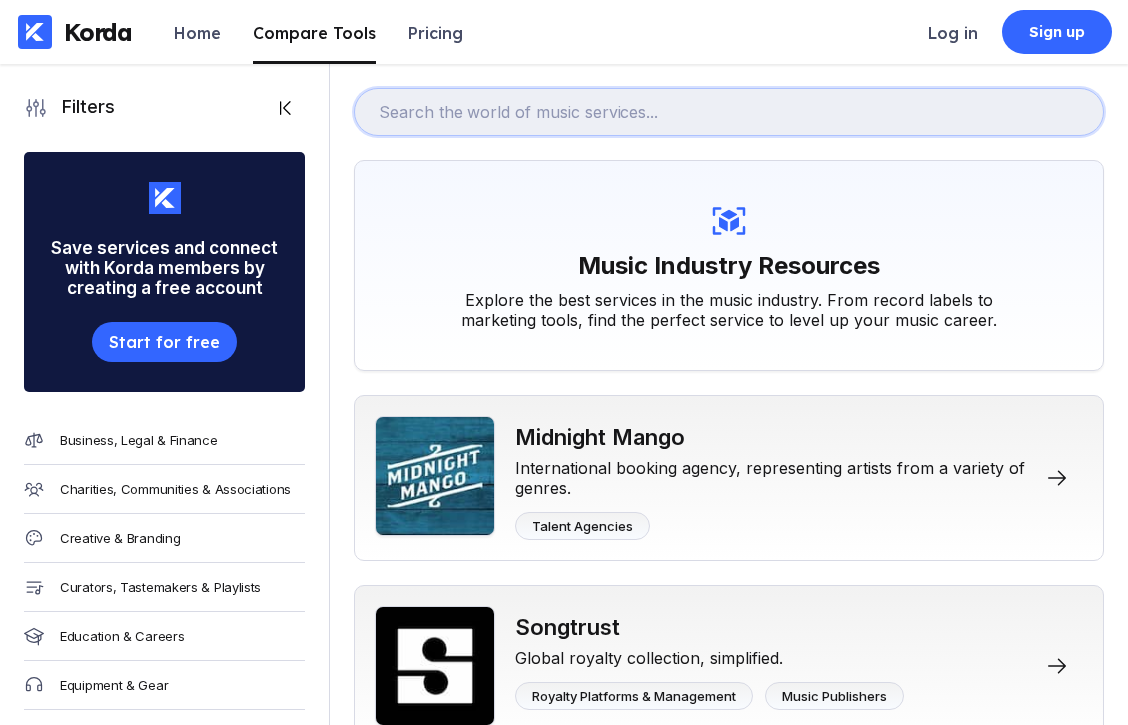 click at bounding box center (729, 112) 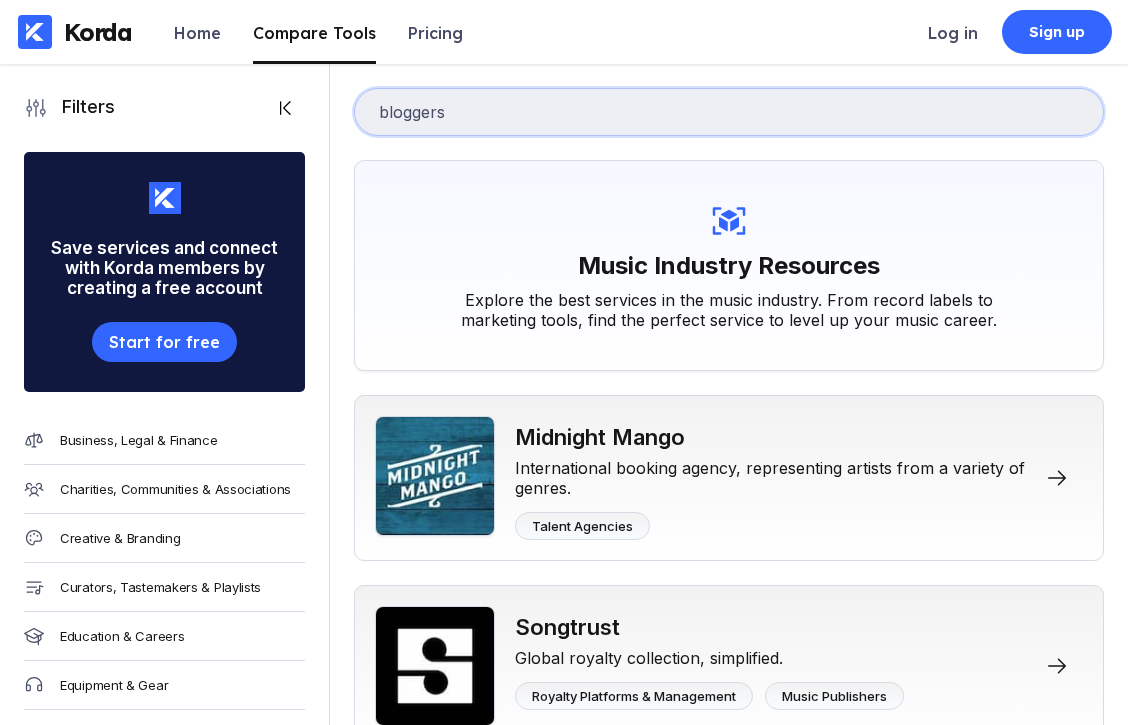 type on "bloggers" 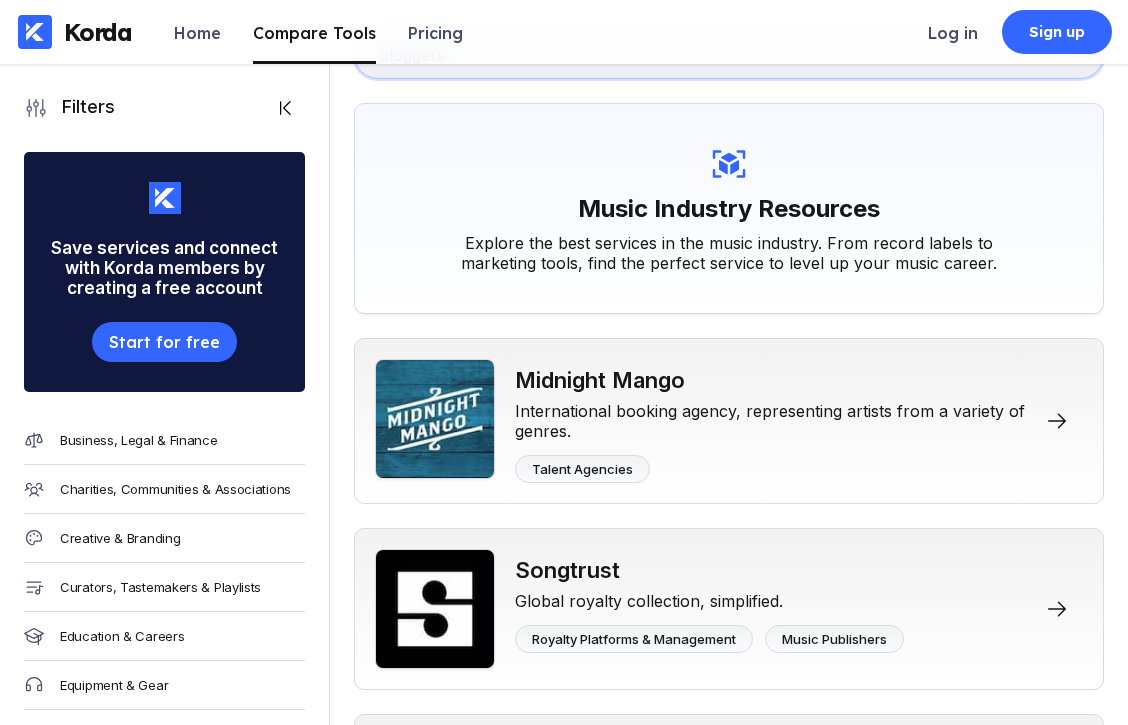 scroll, scrollTop: 64, scrollLeft: 0, axis: vertical 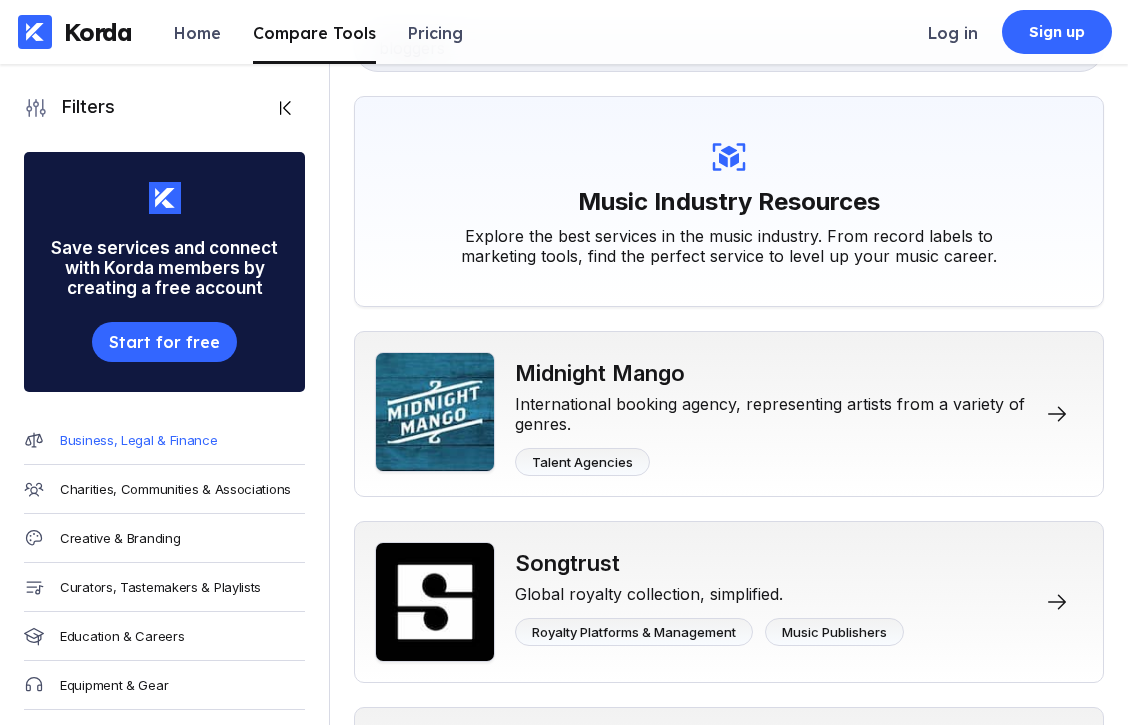 click on "Business, Legal & Finance" at bounding box center (139, 440) 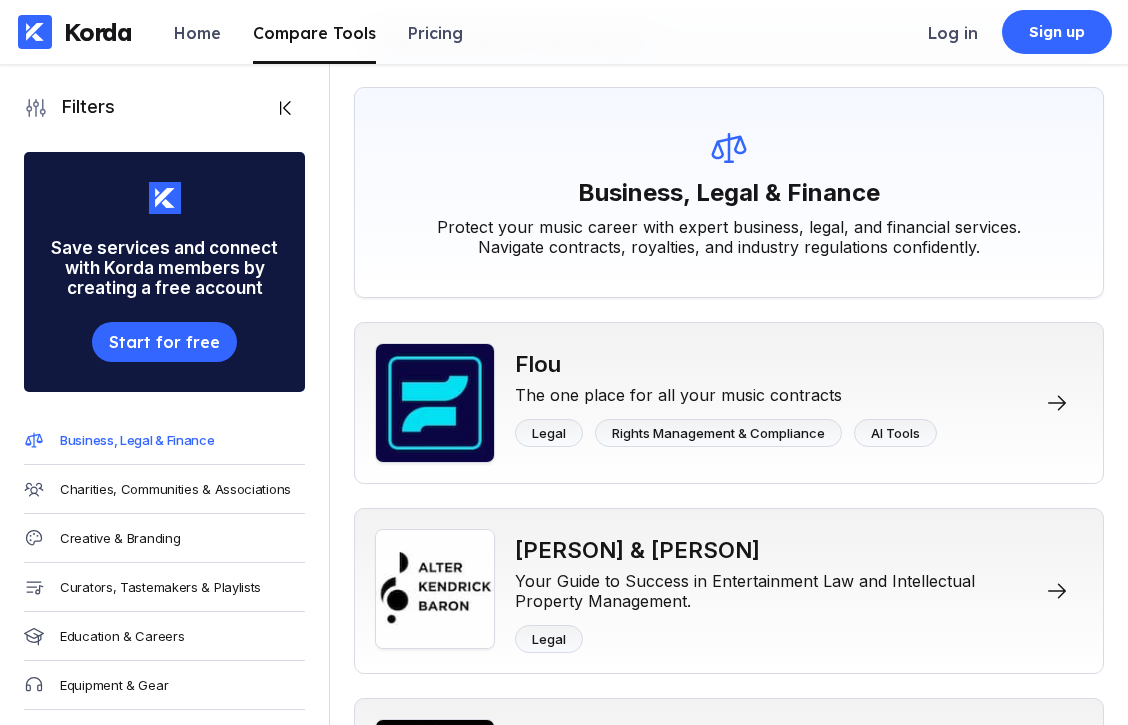 scroll, scrollTop: 97, scrollLeft: 0, axis: vertical 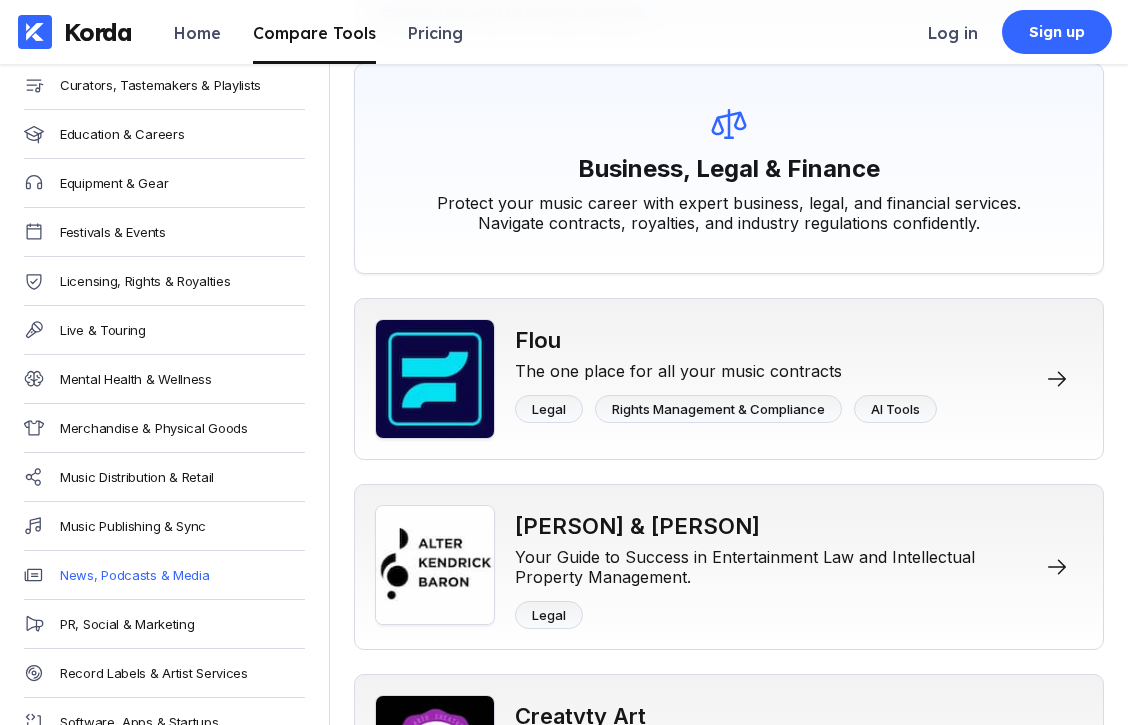 click on "News, Podcasts & Media" at bounding box center [134, 575] 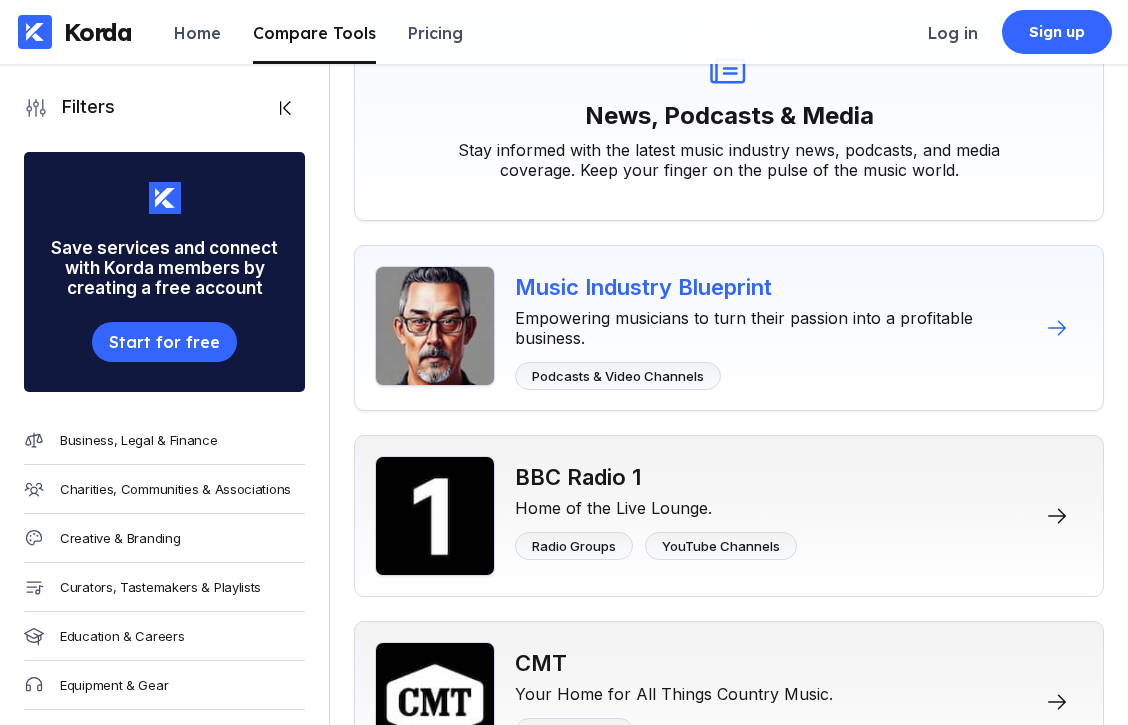 scroll, scrollTop: 341, scrollLeft: 0, axis: vertical 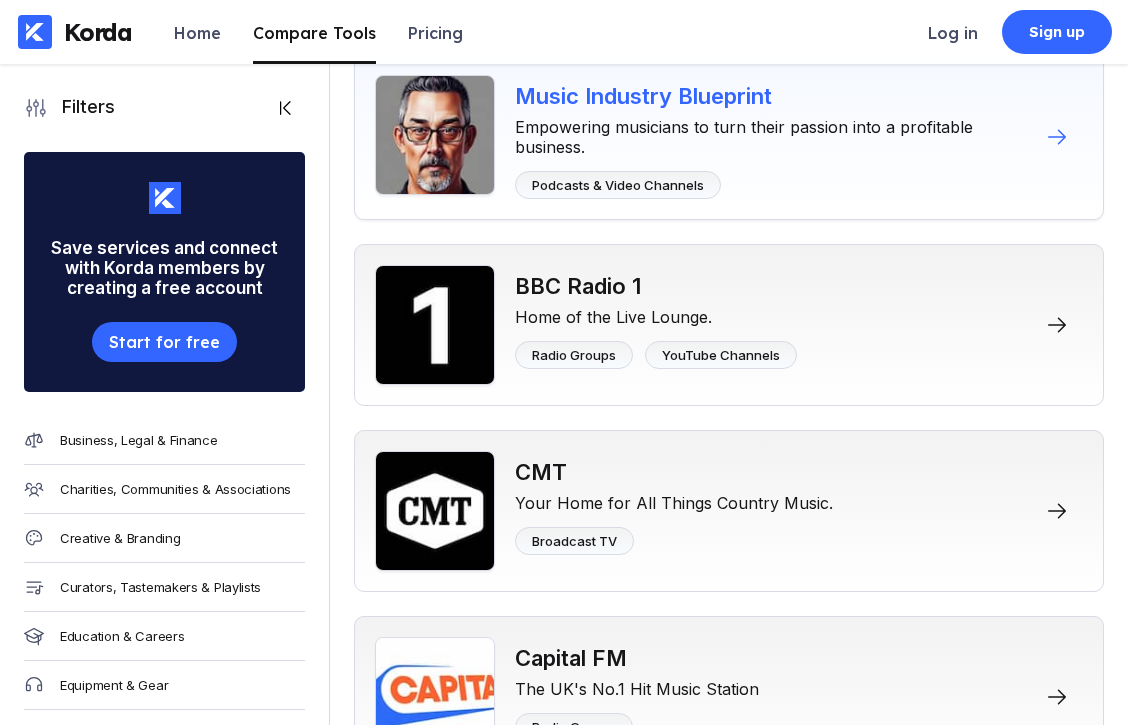 click on "Empowering musicians to turn their passion into a profitable business." at bounding box center [773, 133] 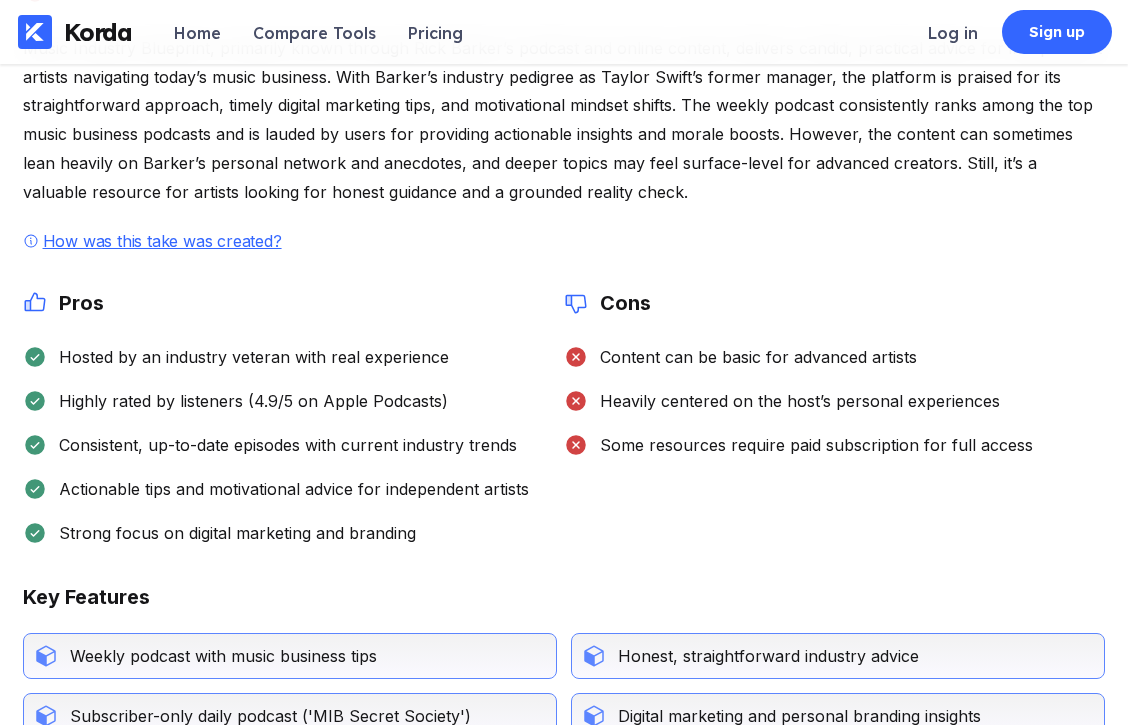 scroll, scrollTop: 341, scrollLeft: 0, axis: vertical 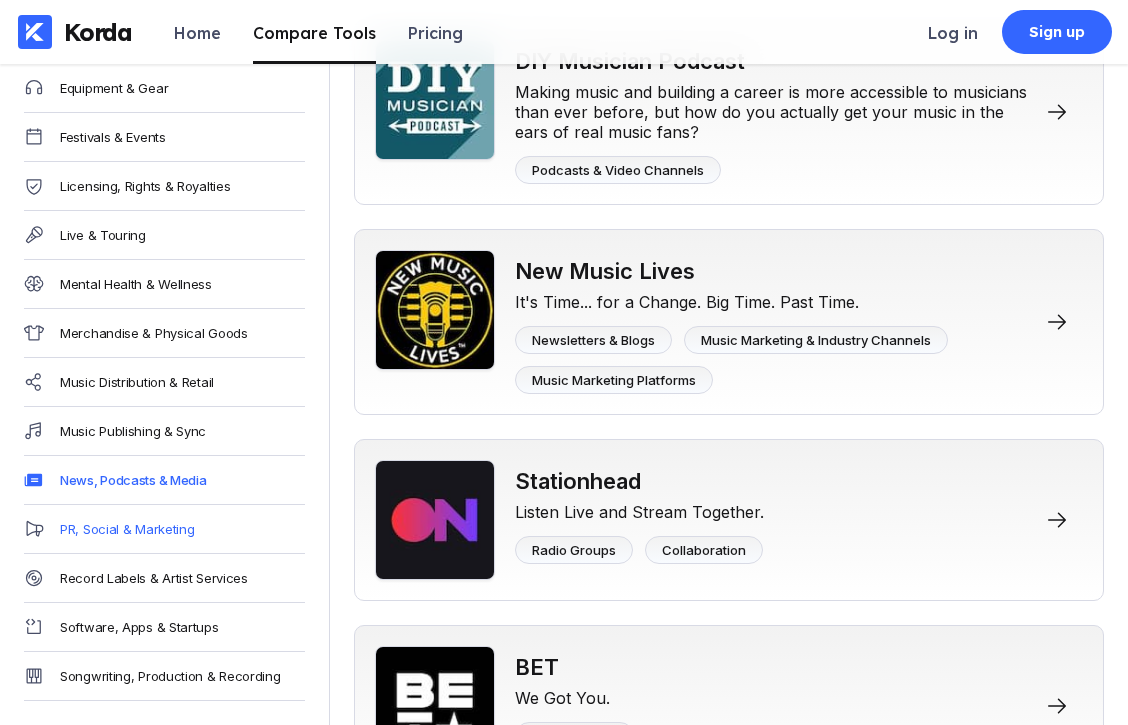 click on "PR, Social & Marketing" at bounding box center [127, 529] 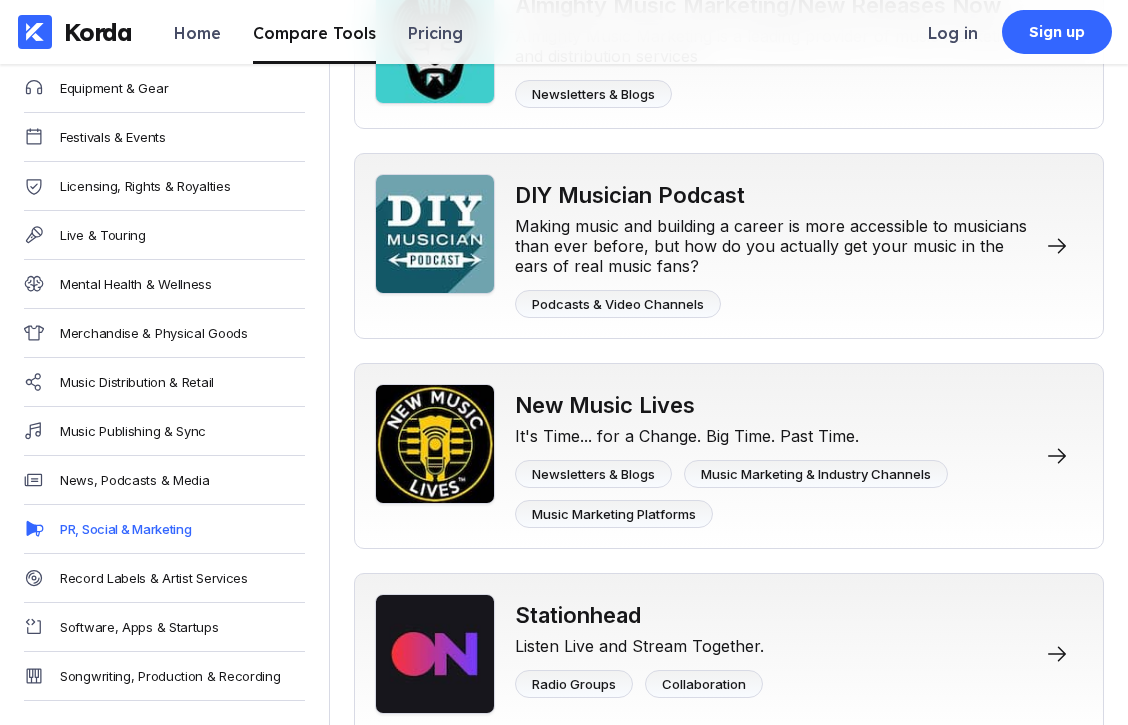 scroll, scrollTop: 1808, scrollLeft: 0, axis: vertical 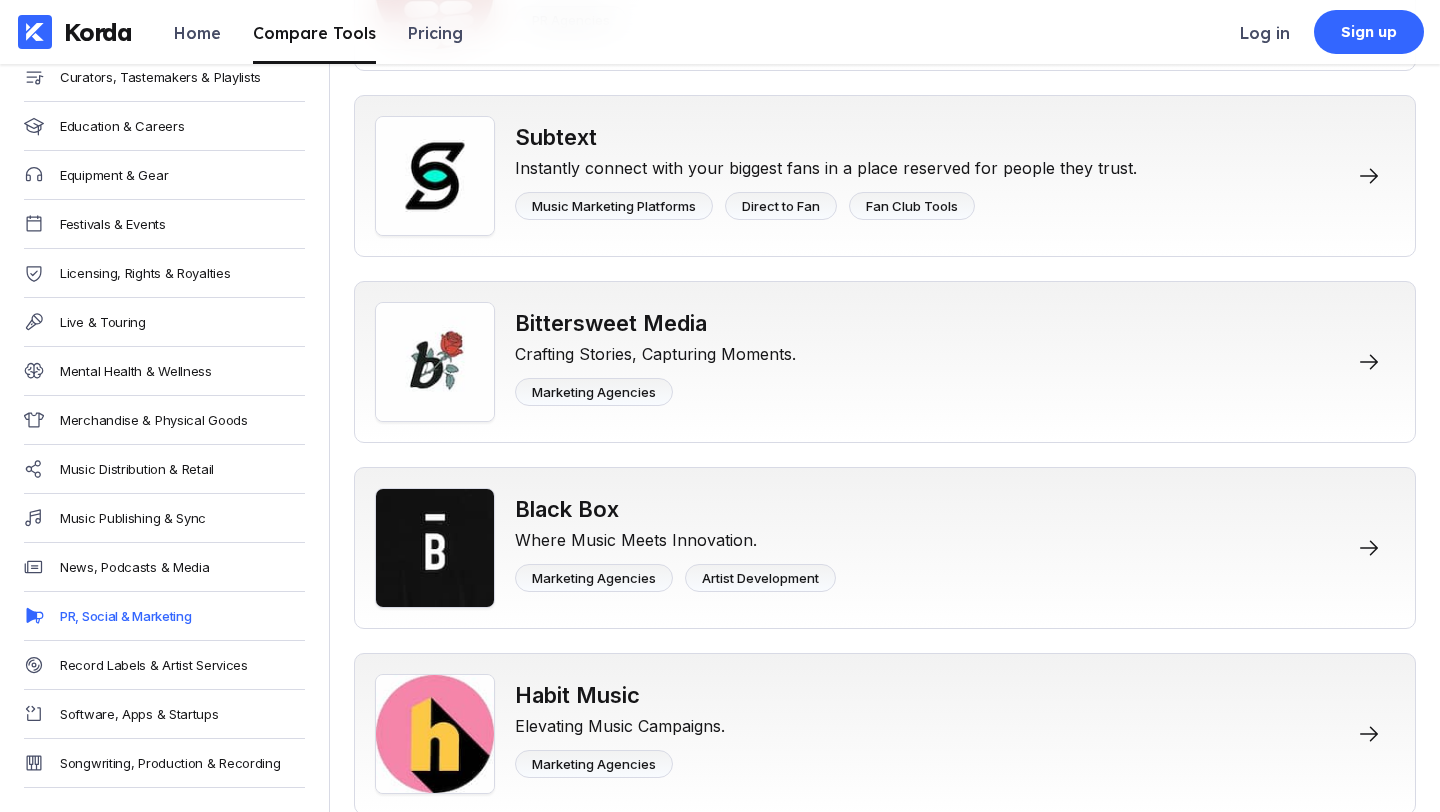 click on "News, Podcasts & Media" at bounding box center [164, 567] 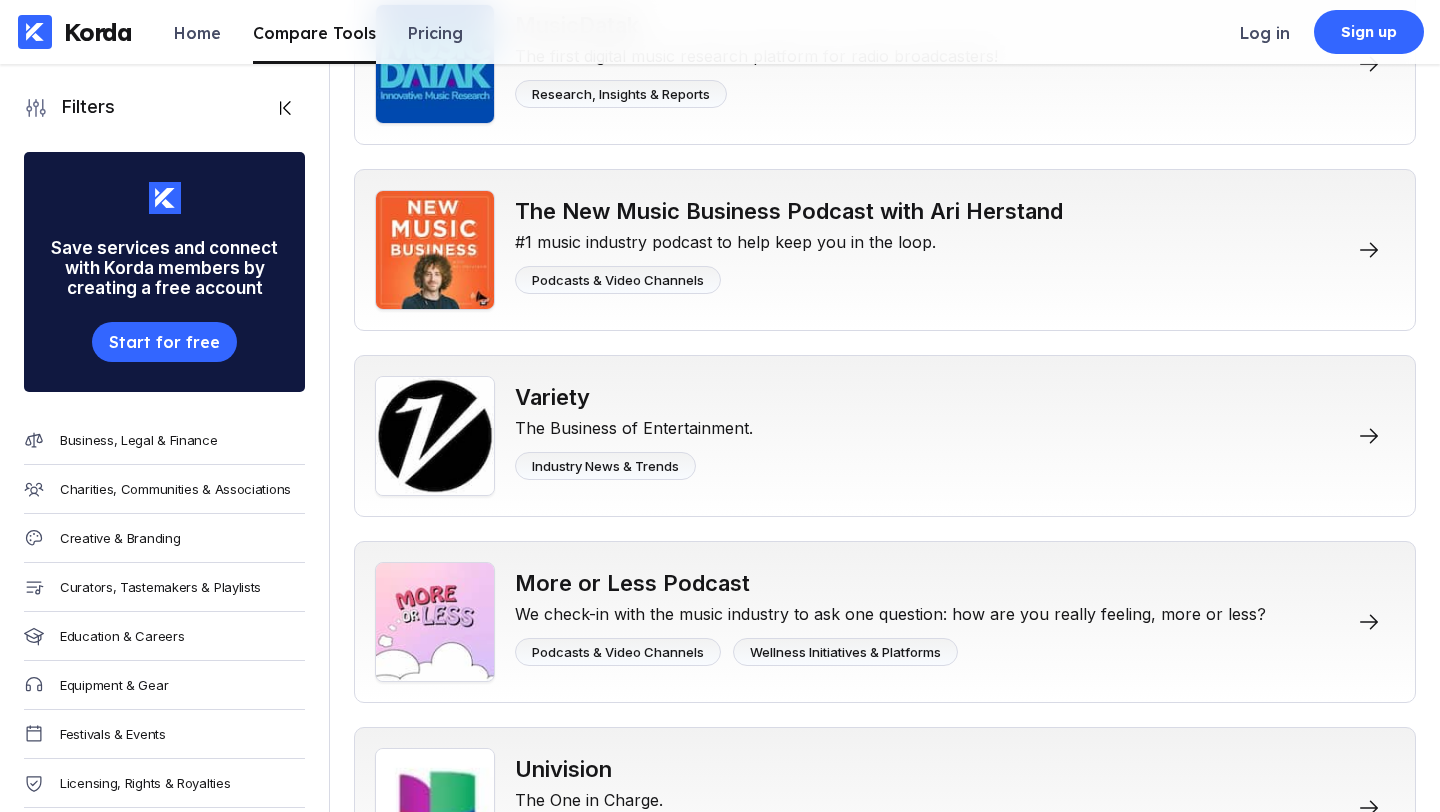 scroll, scrollTop: 9658, scrollLeft: 0, axis: vertical 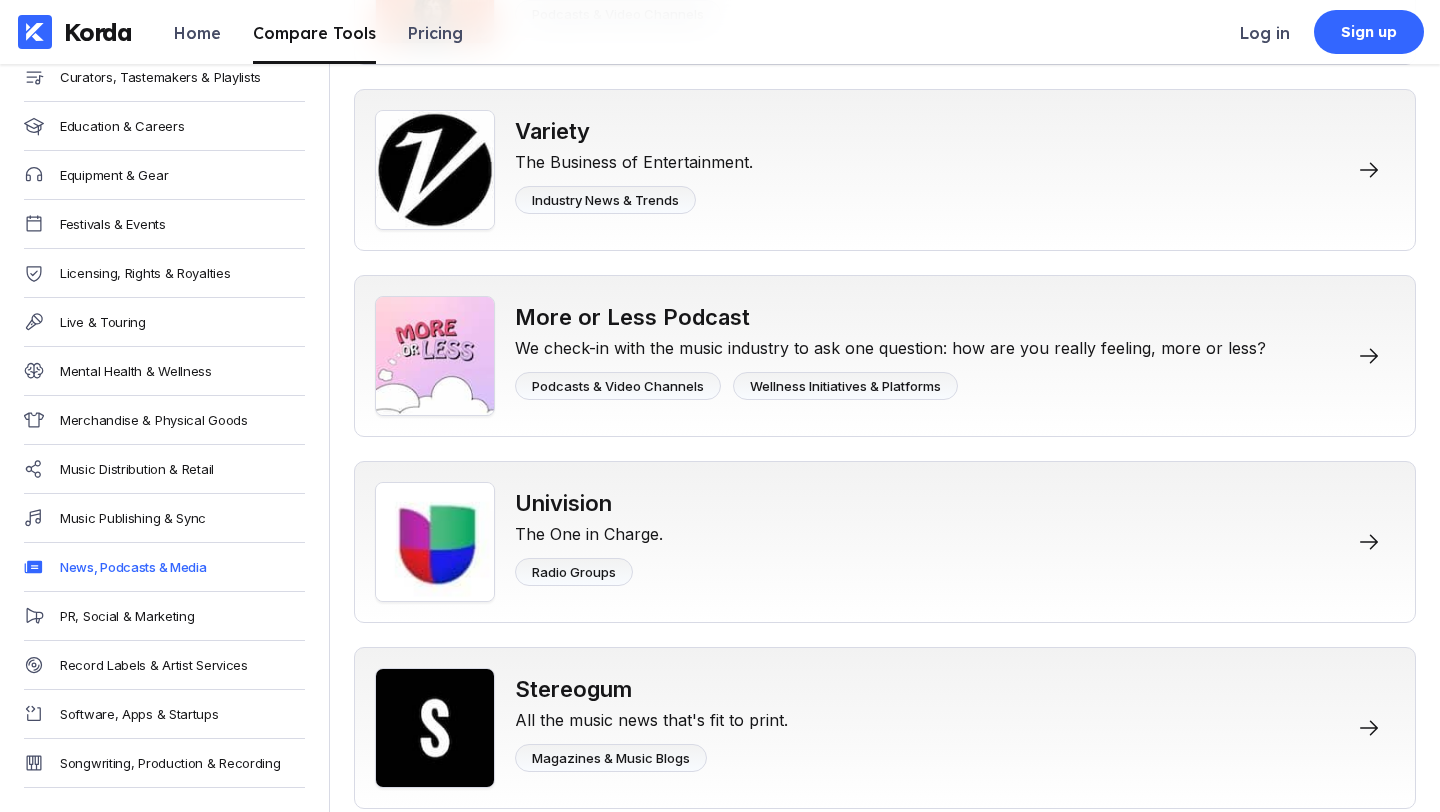 click on "PR, Social & Marketing" at bounding box center (164, 616) 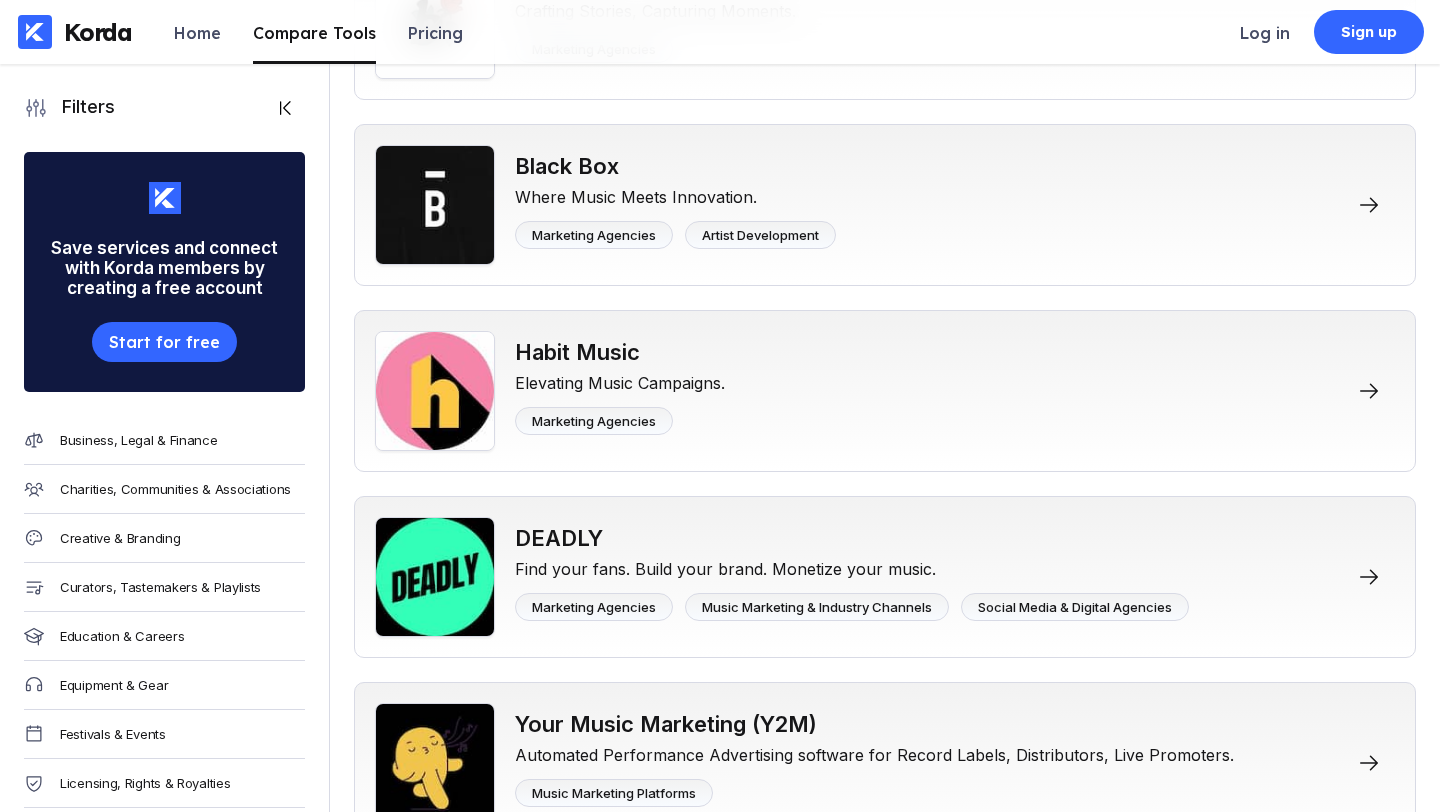 scroll, scrollTop: 1641, scrollLeft: 0, axis: vertical 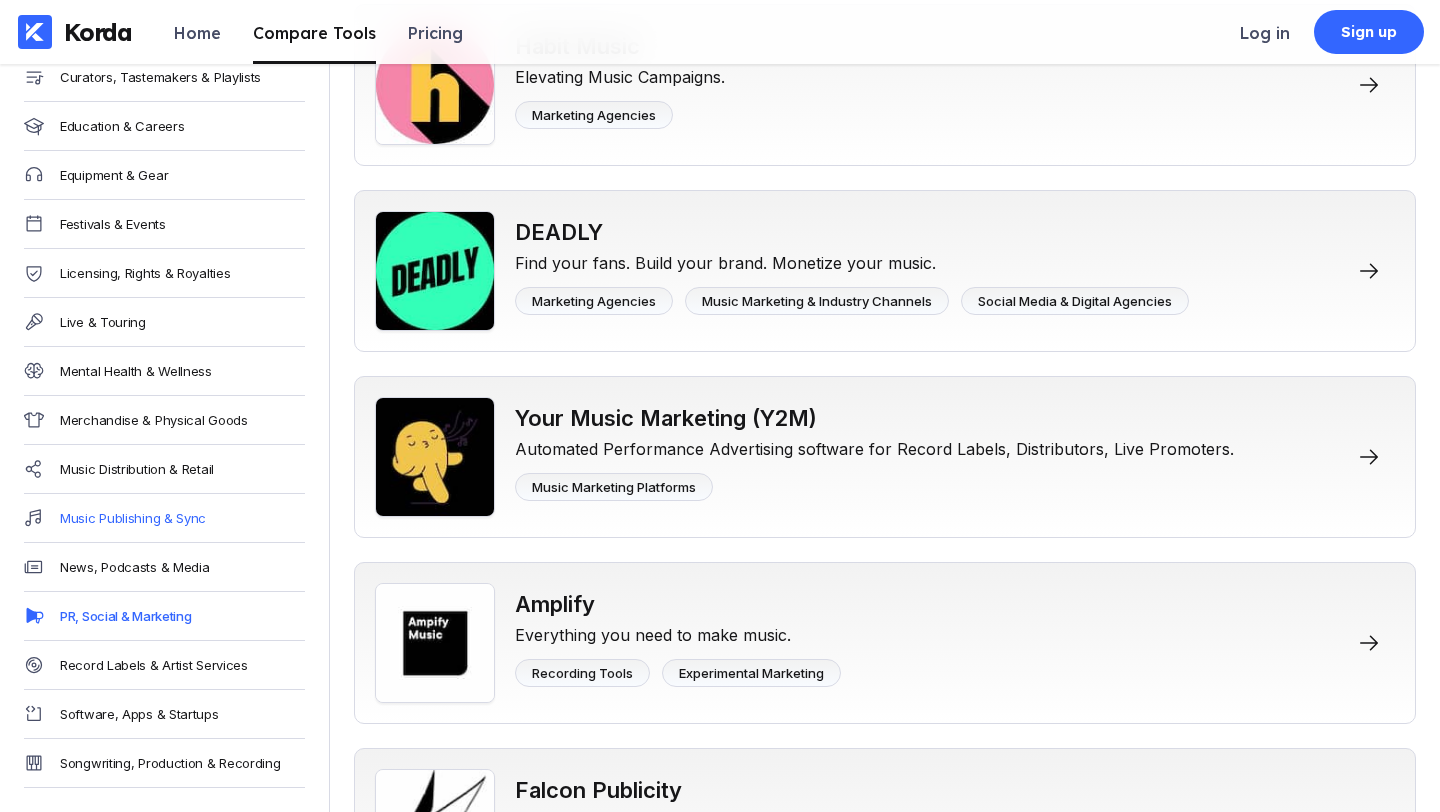 click on "Music Publishing & Sync" at bounding box center (133, 518) 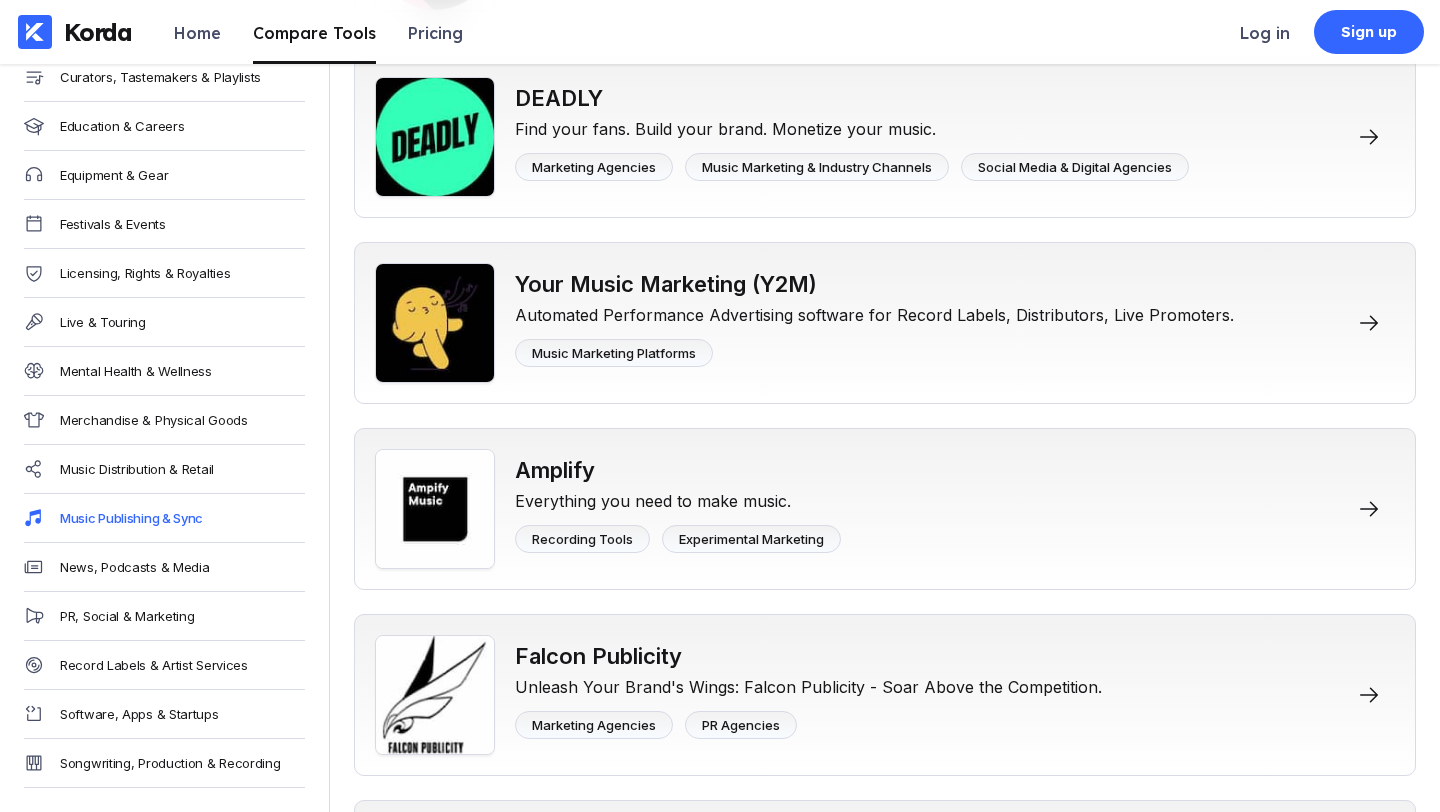 scroll, scrollTop: 1519, scrollLeft: 0, axis: vertical 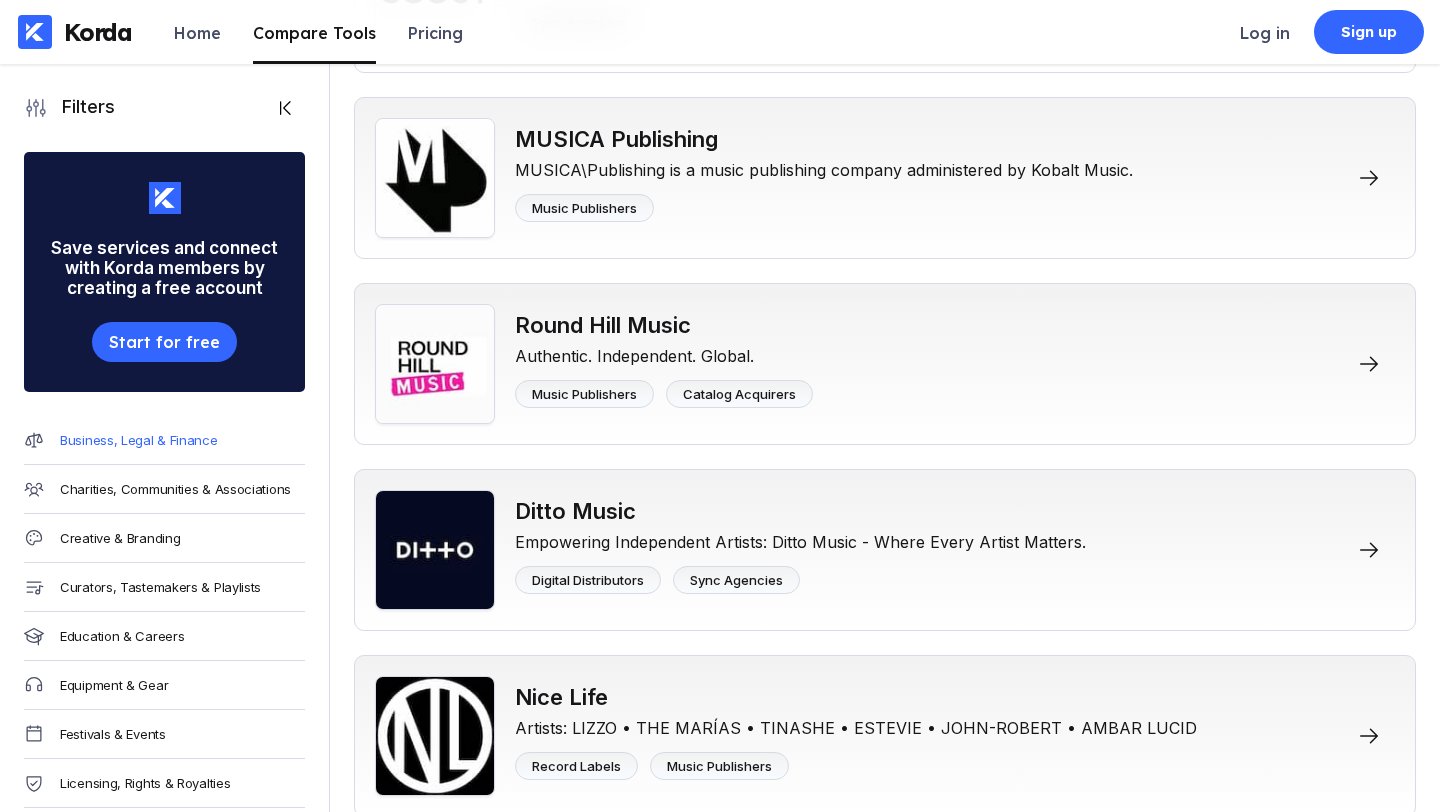 click on "Business, Legal & Finance" at bounding box center (139, 440) 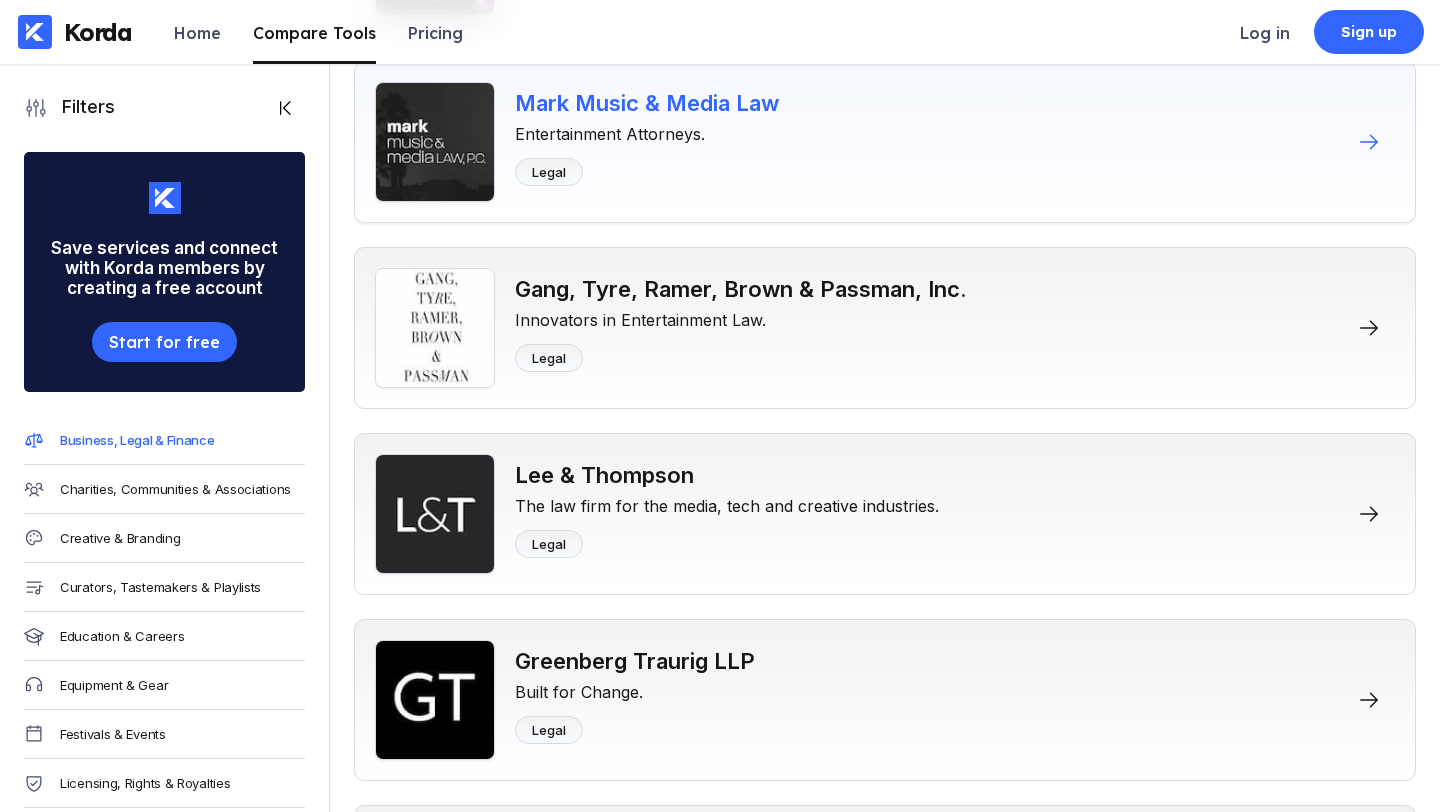 scroll, scrollTop: 982, scrollLeft: 0, axis: vertical 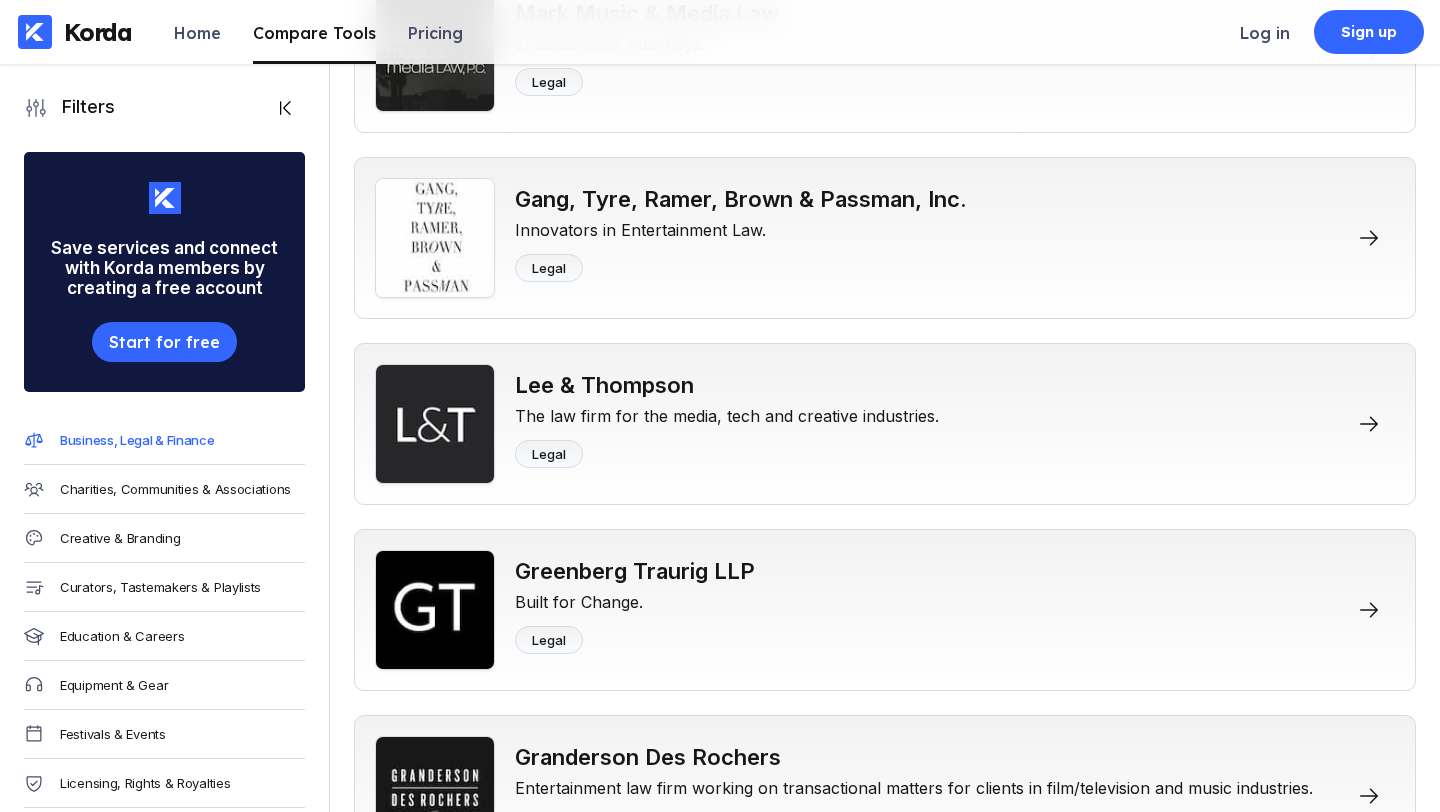 click on "Charities, Communities & Associations" at bounding box center [164, 489] 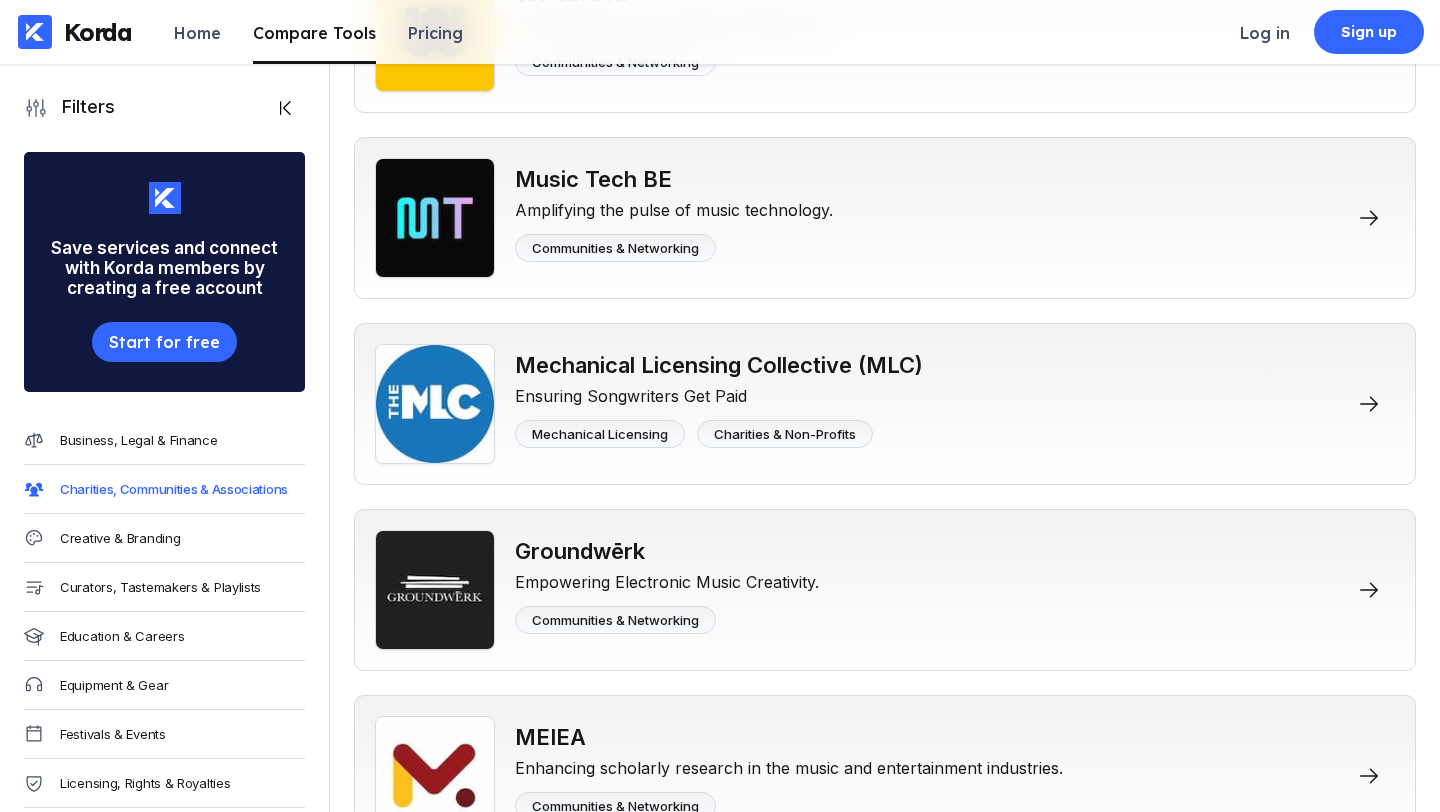 scroll, scrollTop: 1829, scrollLeft: 0, axis: vertical 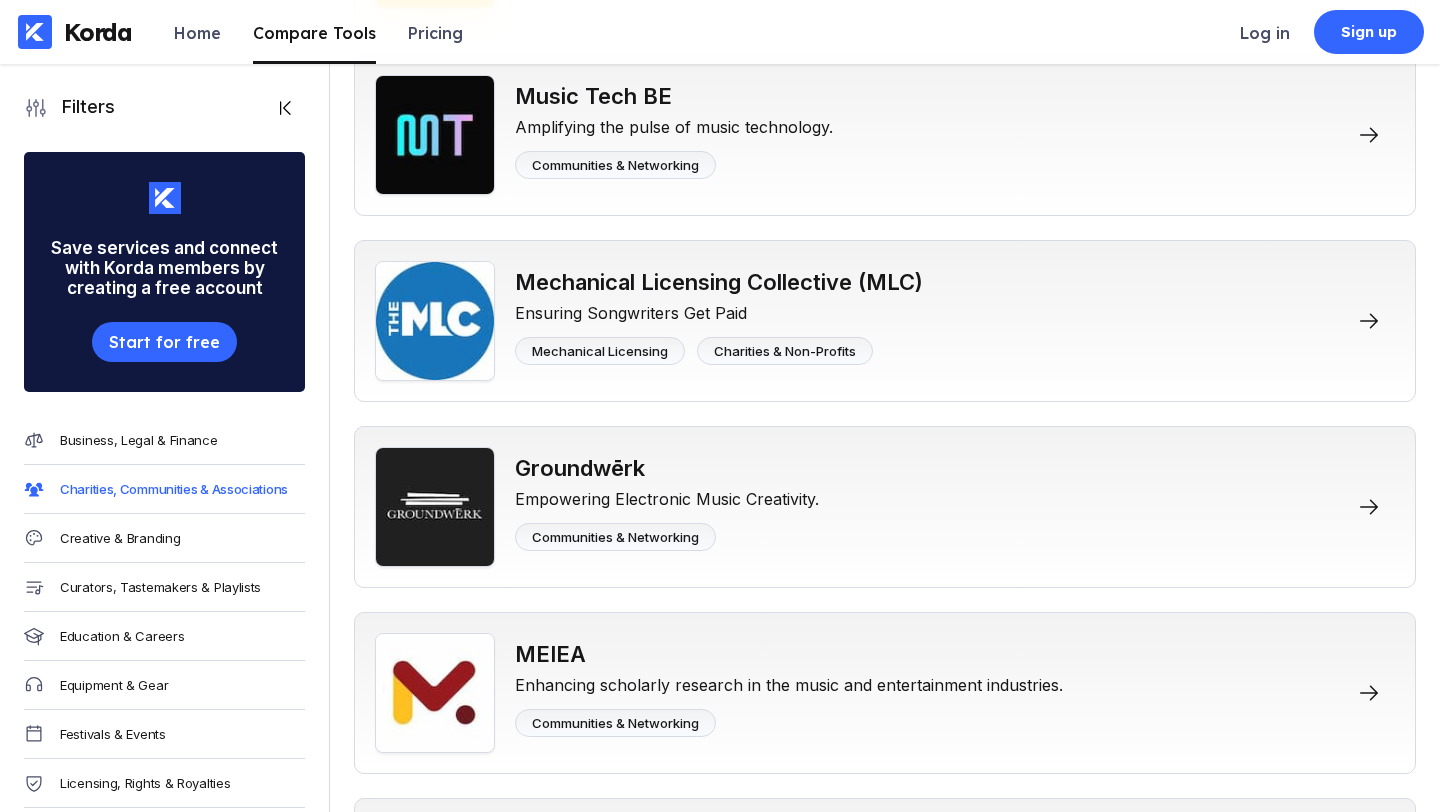 click on "Creative & Branding" at bounding box center (164, 538) 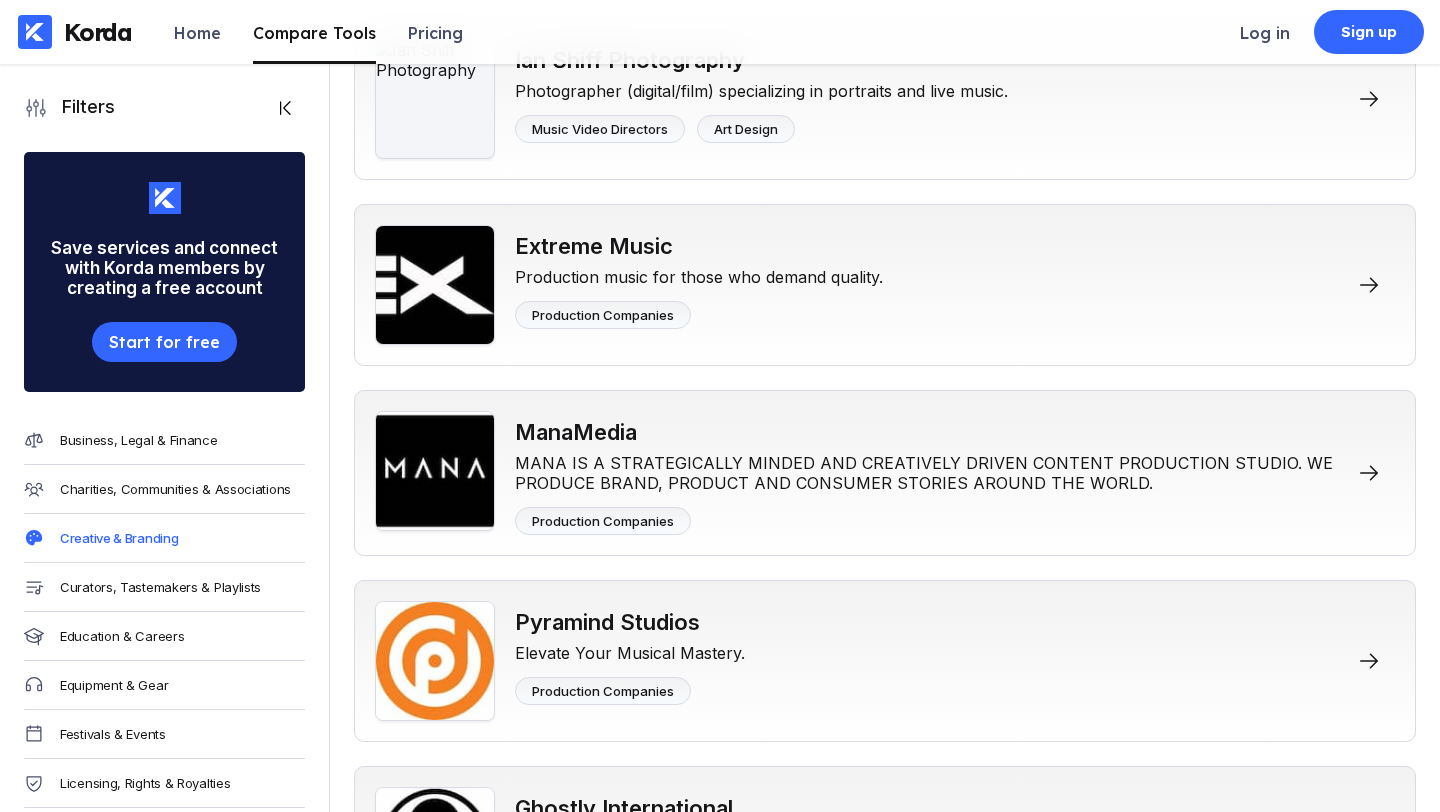 scroll, scrollTop: 1147, scrollLeft: 0, axis: vertical 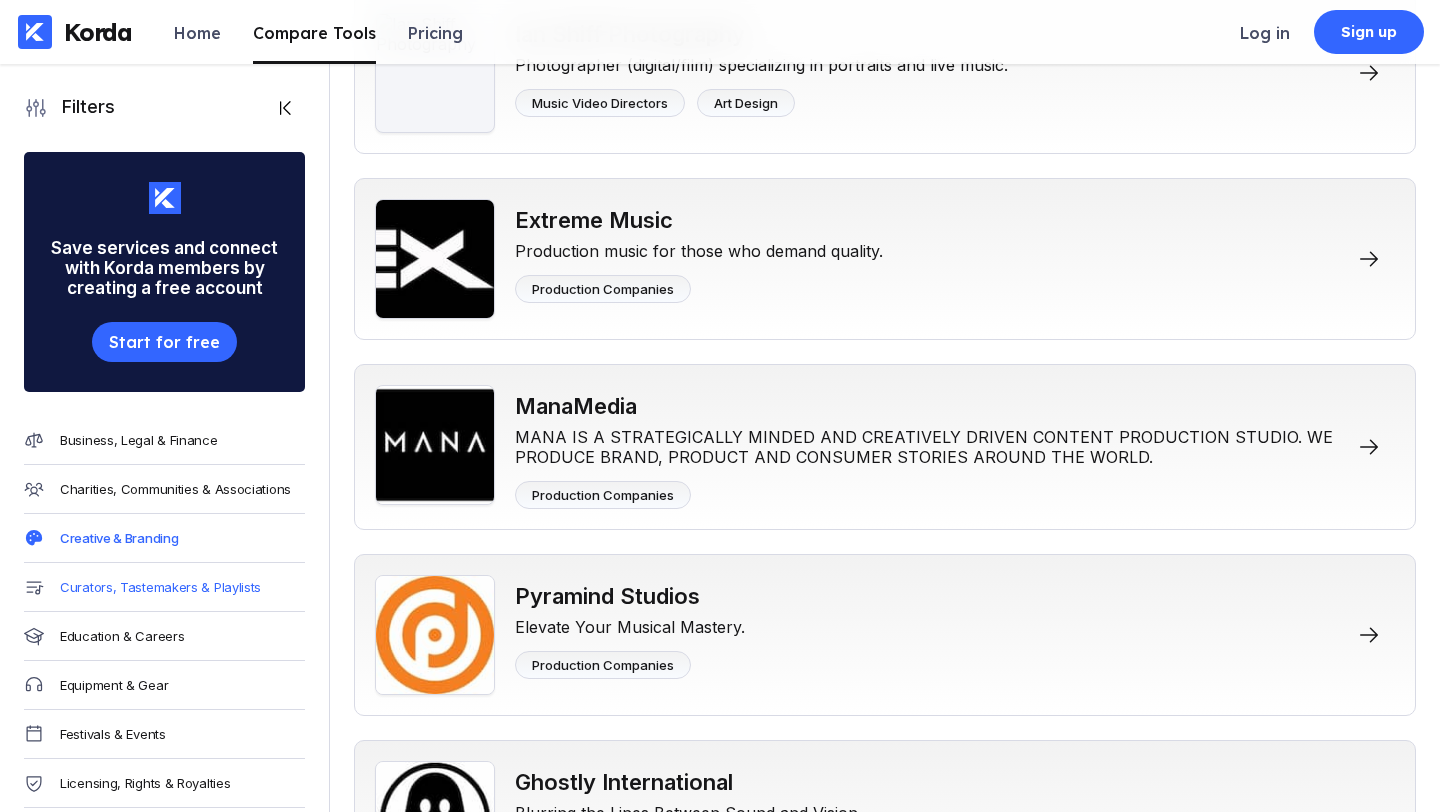 click on "Curators, Tastemakers & Playlists" at bounding box center (160, 587) 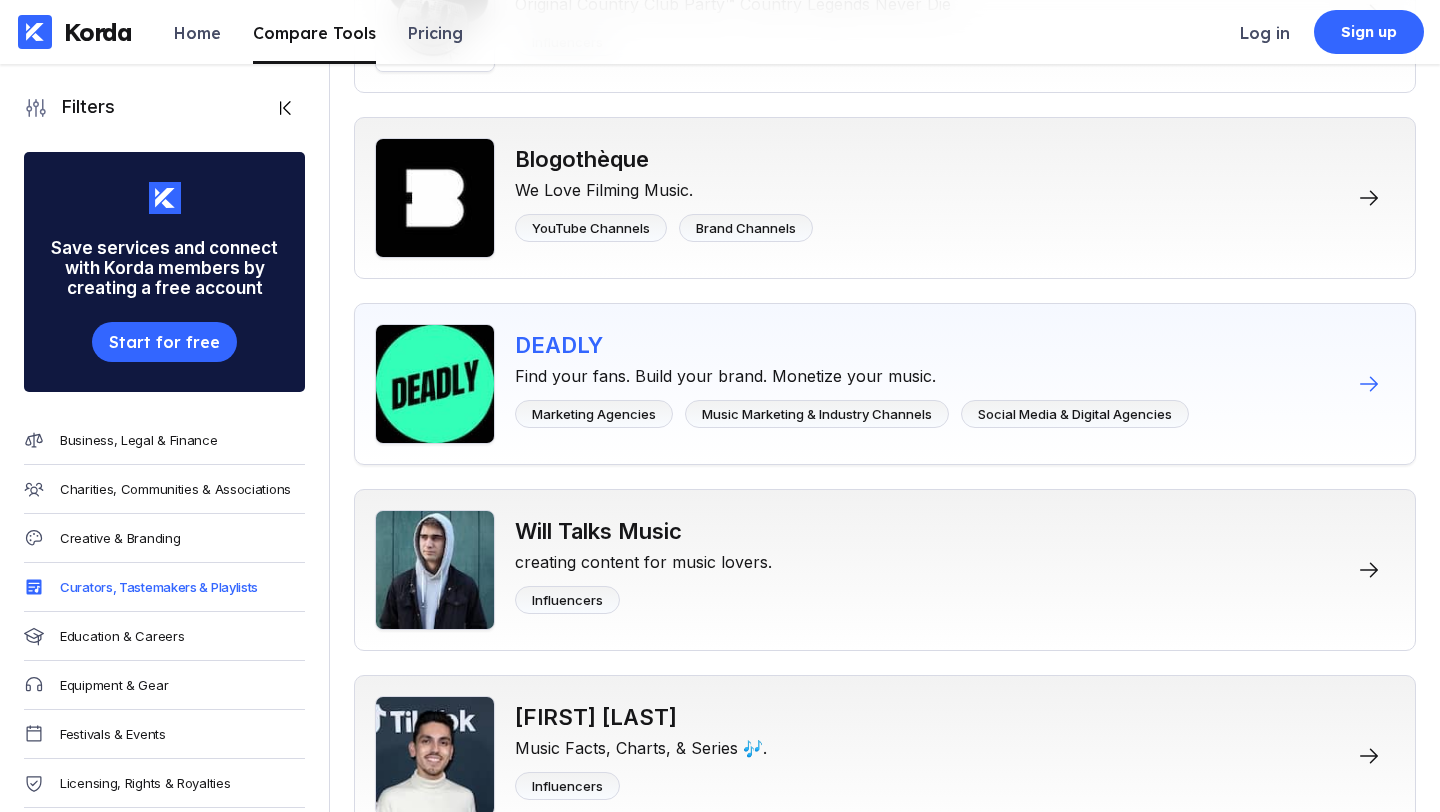 scroll, scrollTop: 2155, scrollLeft: 0, axis: vertical 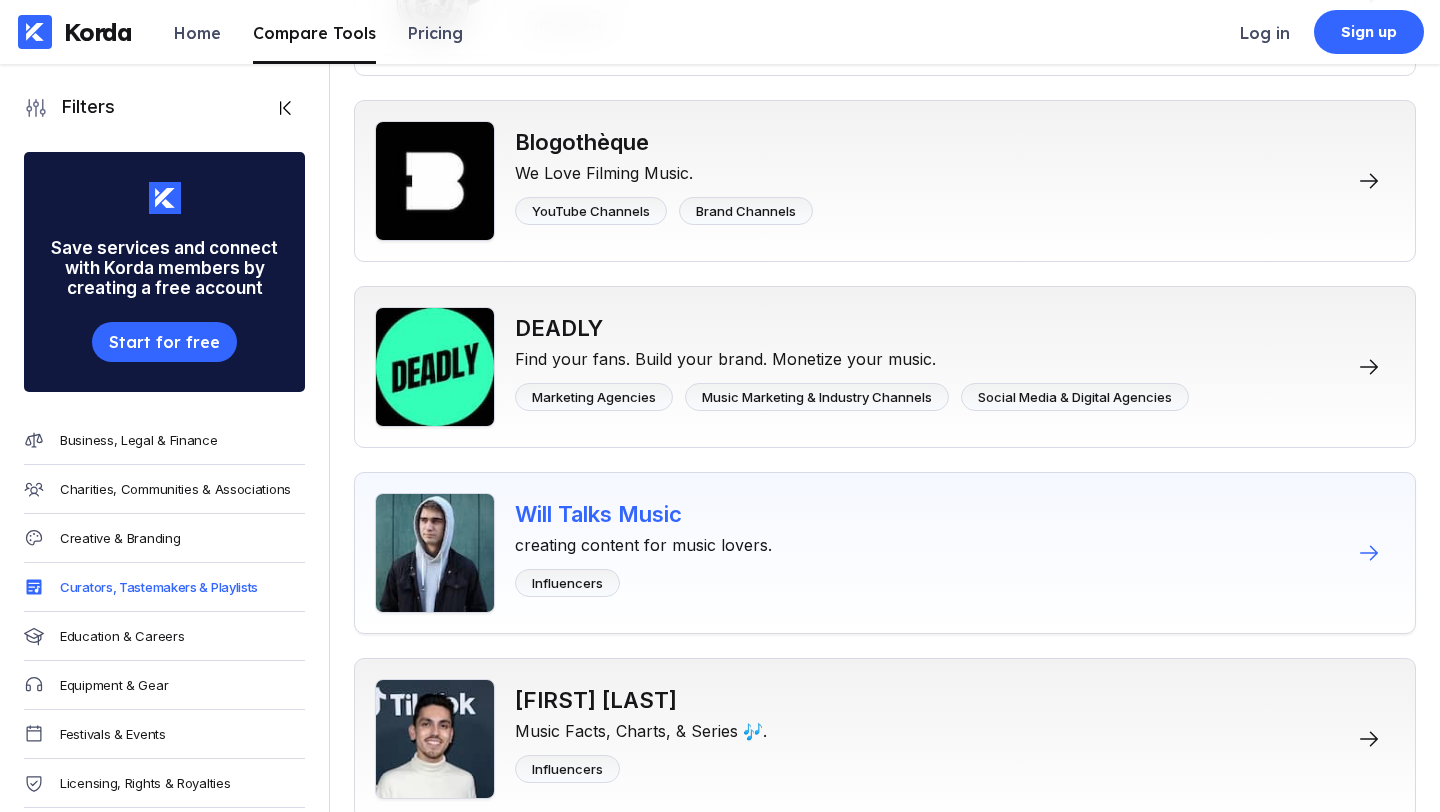 click on "Influencers" at bounding box center [567, 583] 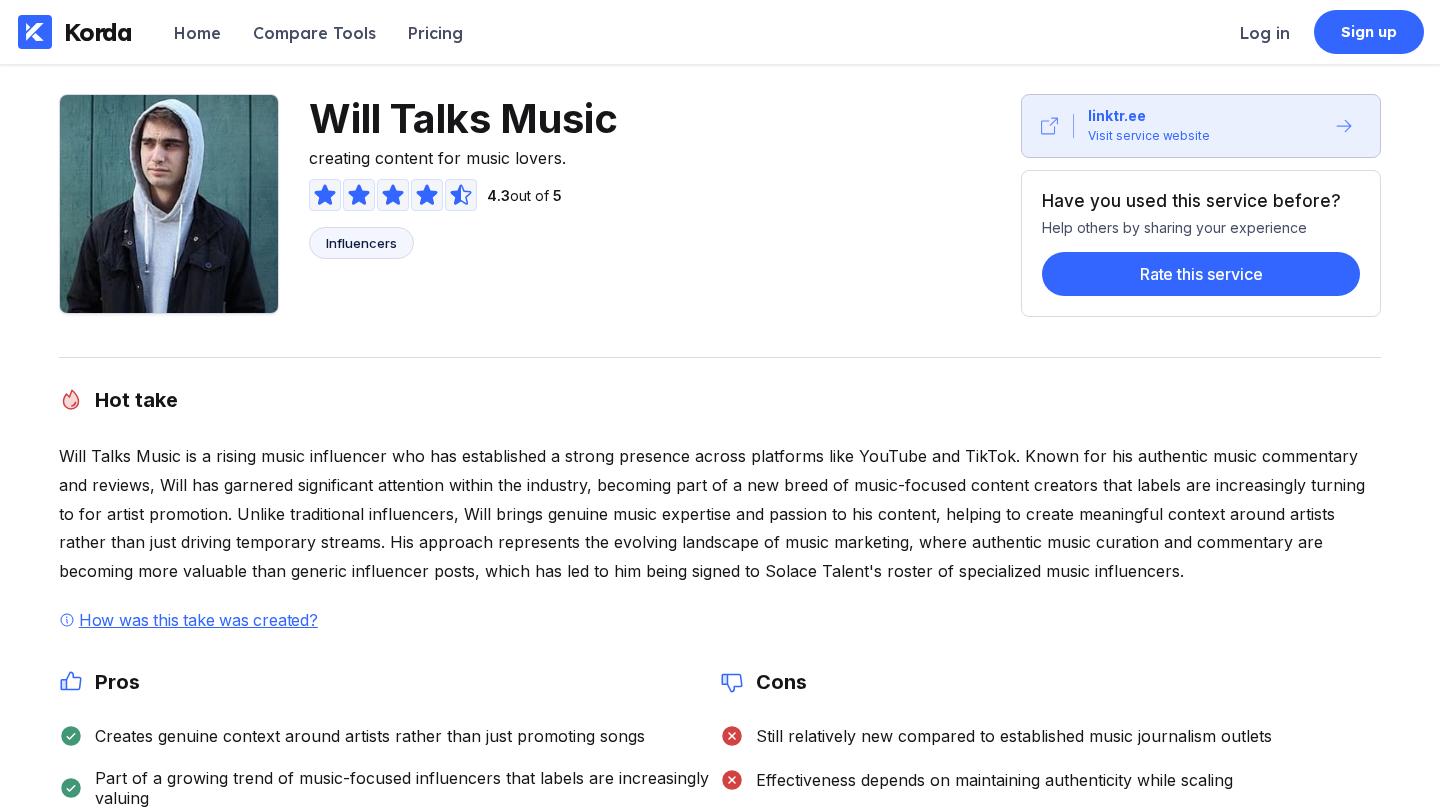 scroll, scrollTop: 0, scrollLeft: 0, axis: both 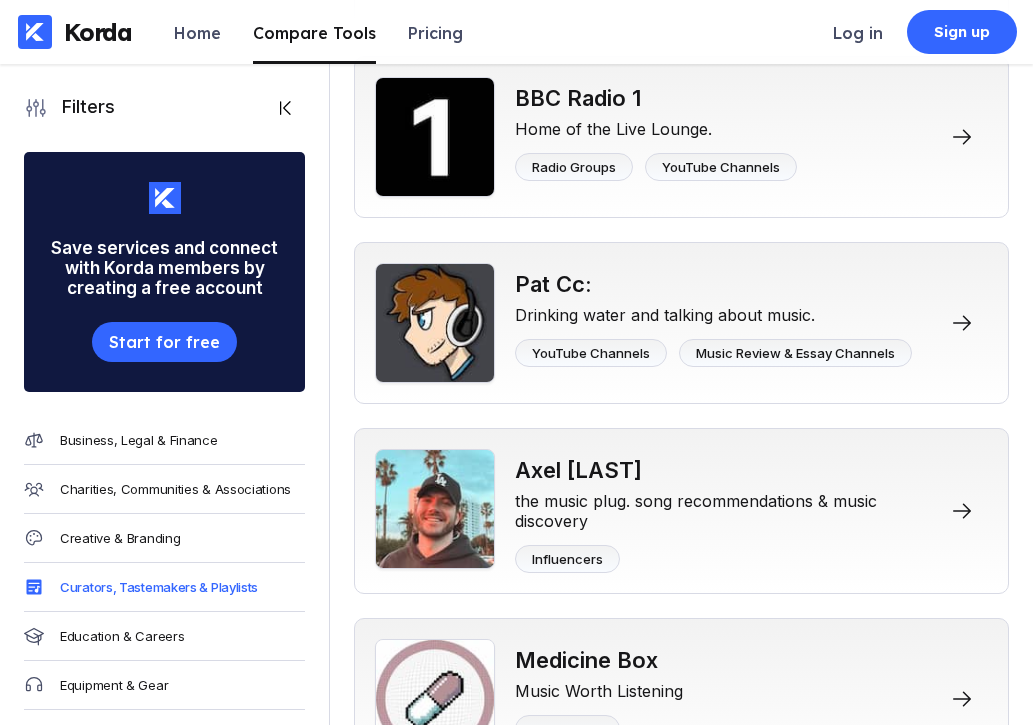 click on "Education & Careers" at bounding box center (164, 636) 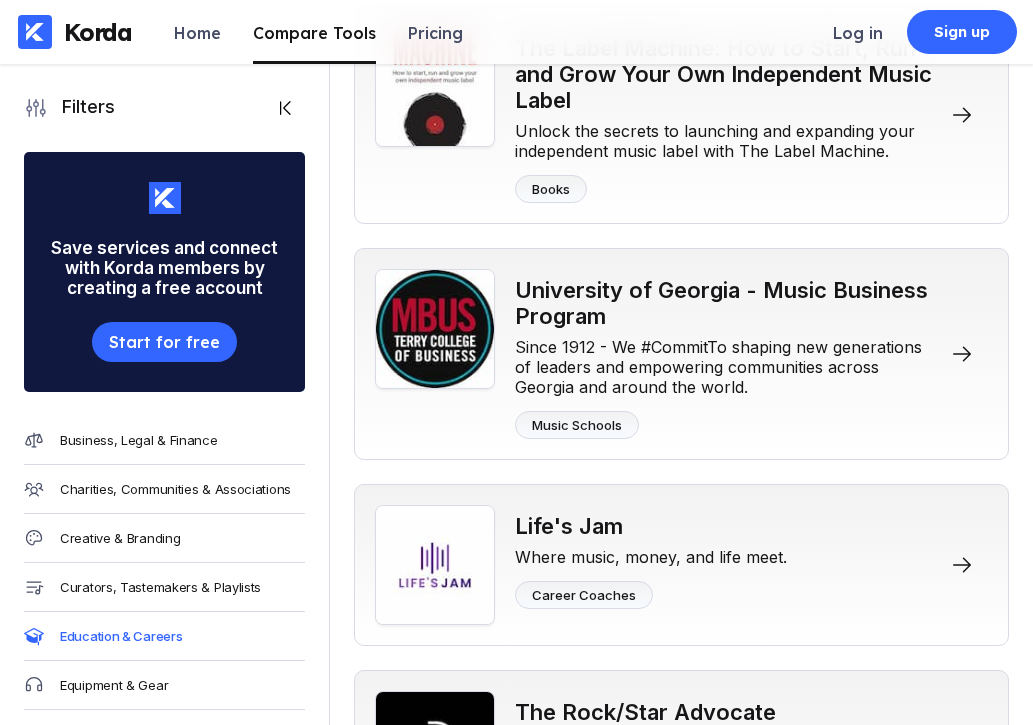 scroll, scrollTop: 1580, scrollLeft: 0, axis: vertical 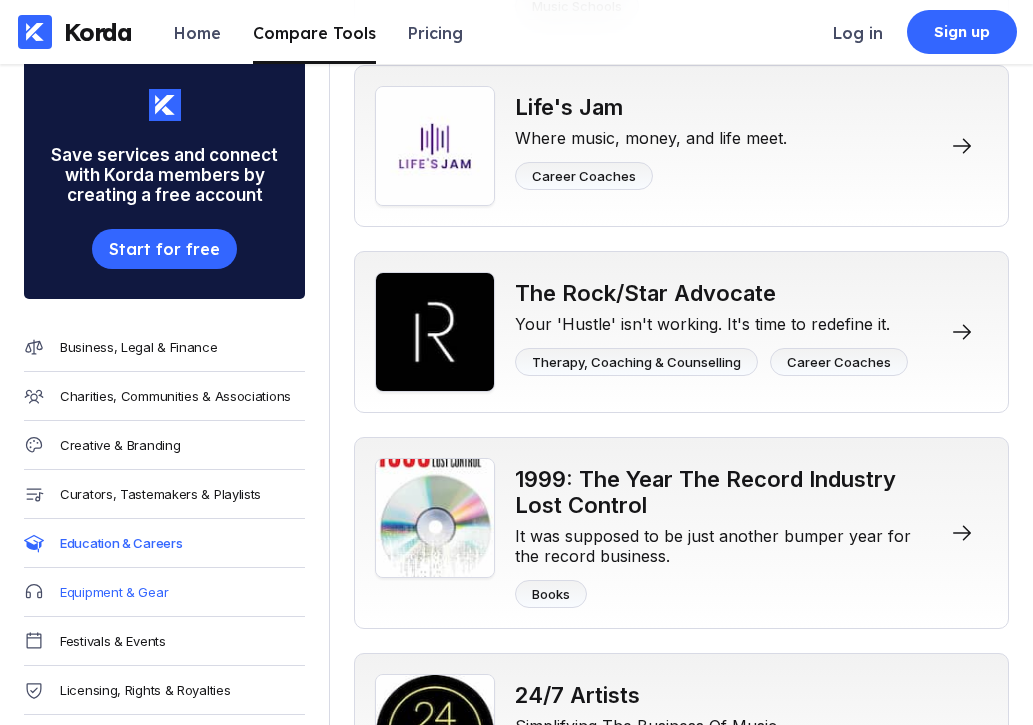 click on "Equipment & Gear" at bounding box center [114, 592] 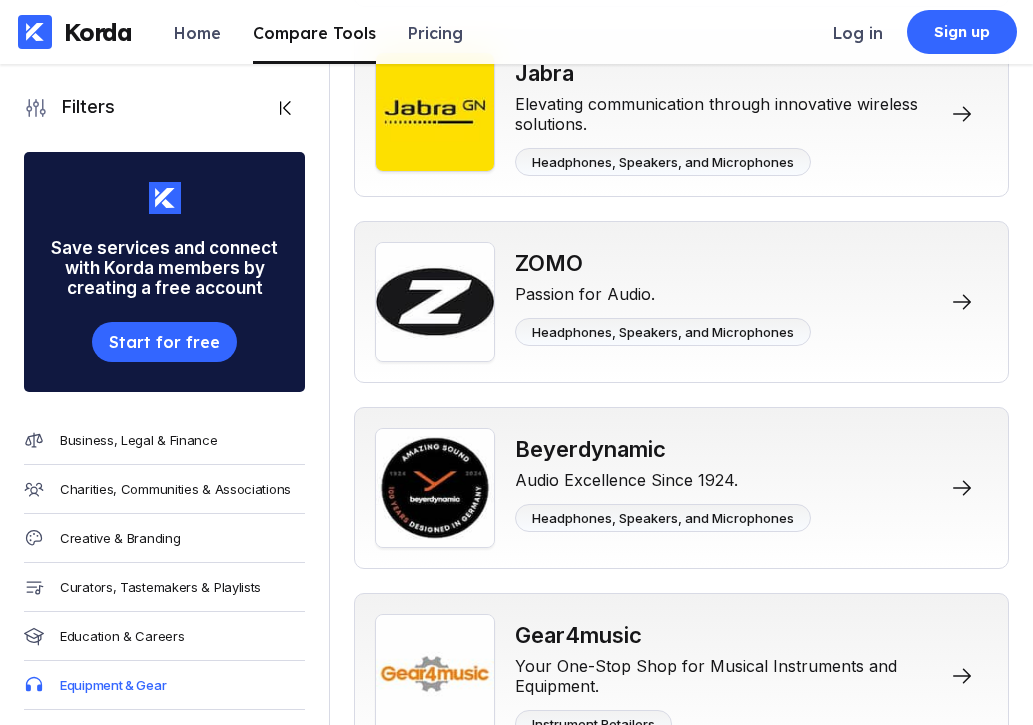 scroll, scrollTop: 1051, scrollLeft: 0, axis: vertical 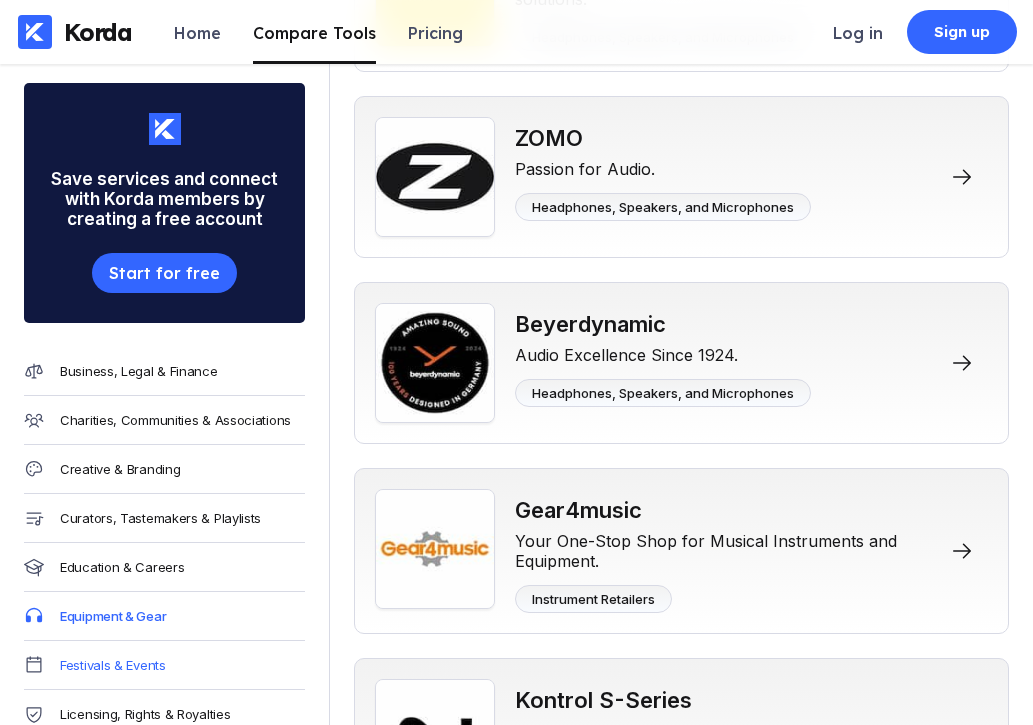 click on "Festivals & Events" at bounding box center (113, 665) 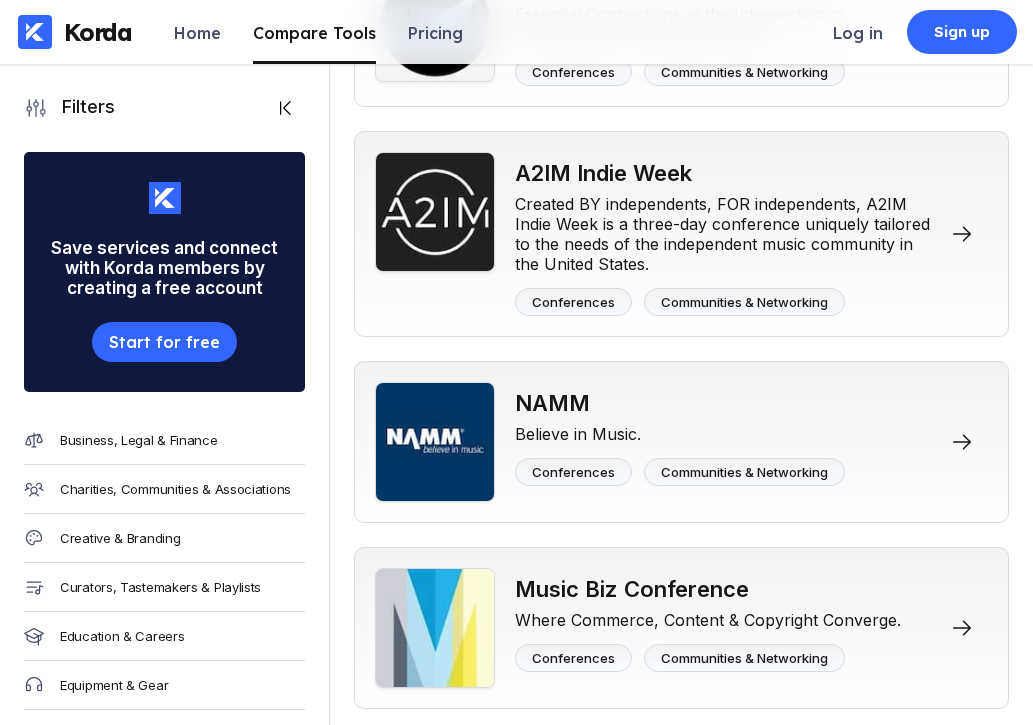 scroll, scrollTop: 1584, scrollLeft: 0, axis: vertical 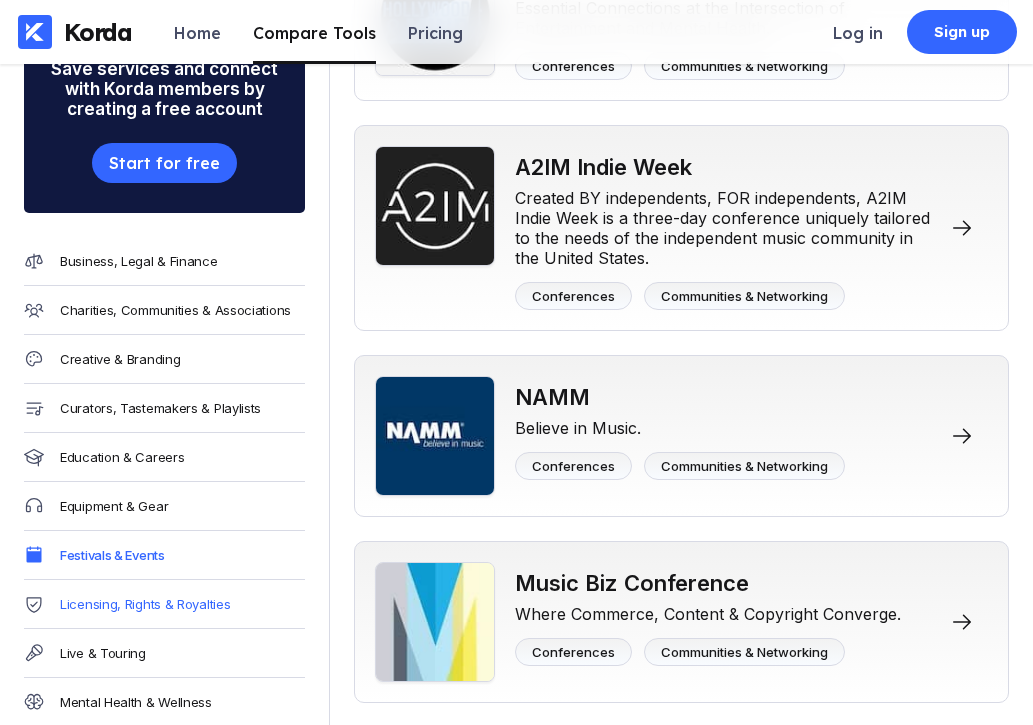 click on "Licensing, Rights & Royalties" at bounding box center (145, 604) 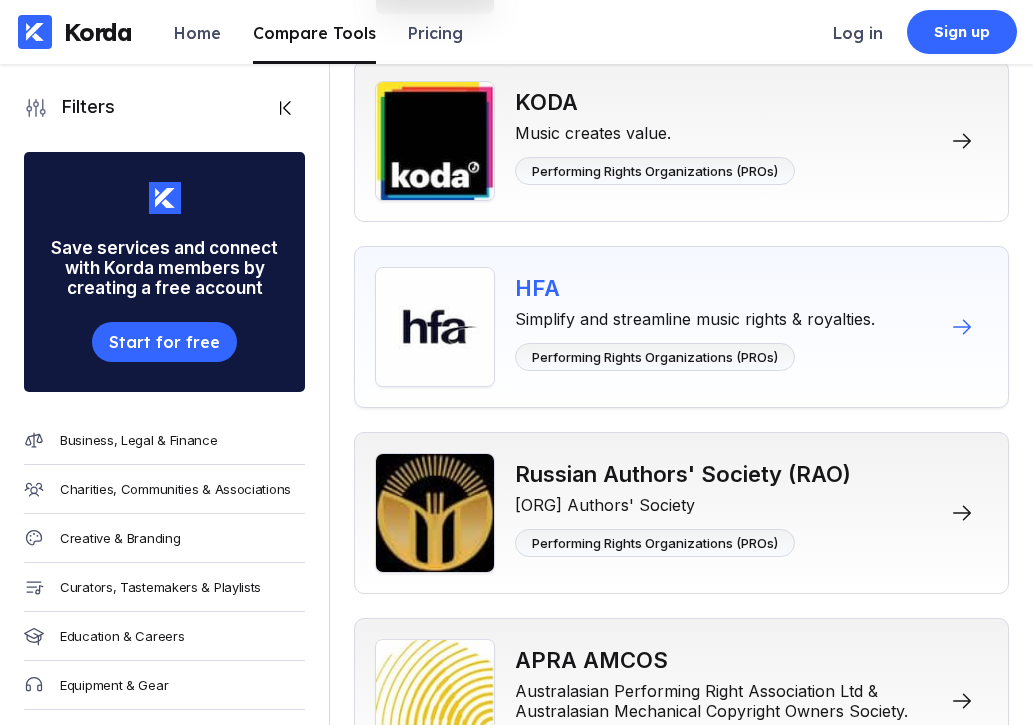 scroll, scrollTop: 4764, scrollLeft: 0, axis: vertical 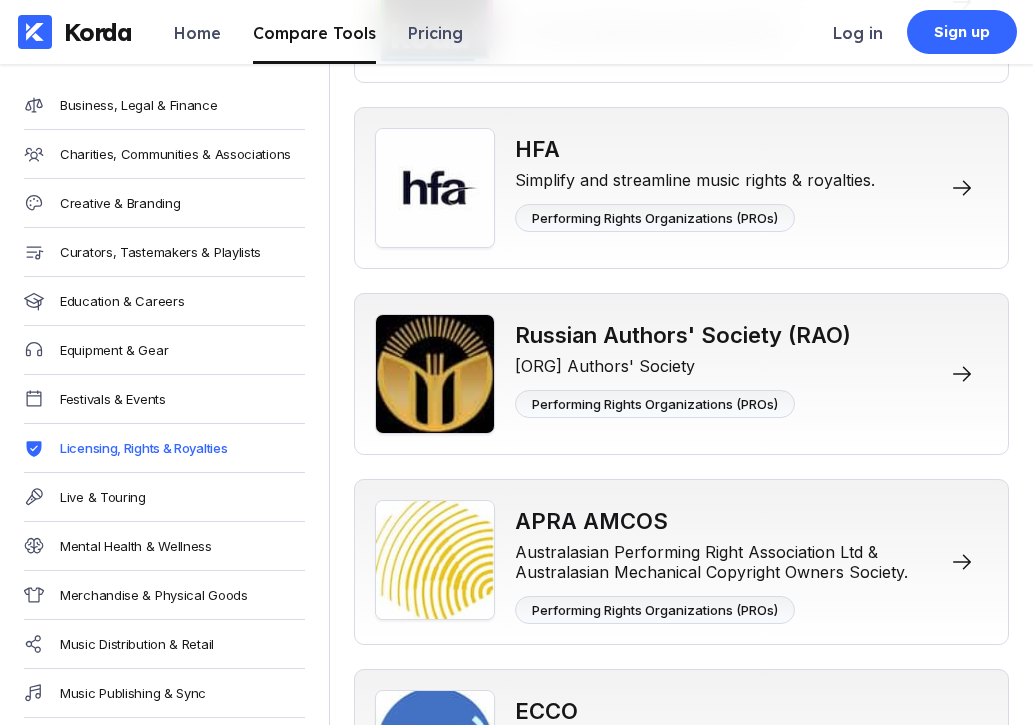 click on "Live & Touring" at bounding box center (164, 497) 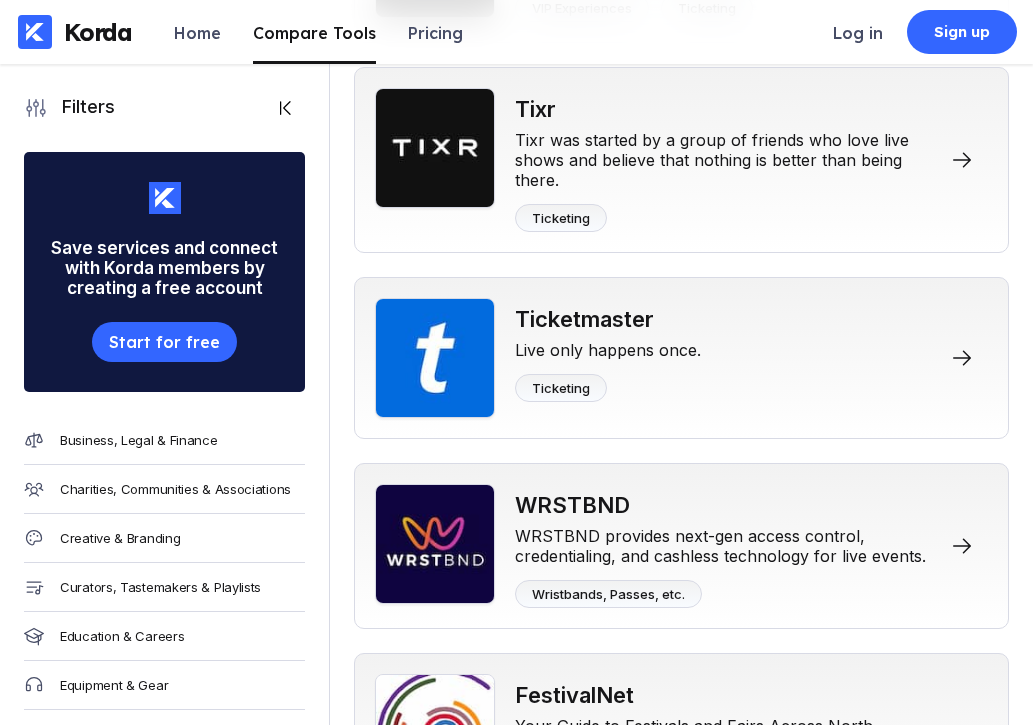 scroll, scrollTop: 2256, scrollLeft: 0, axis: vertical 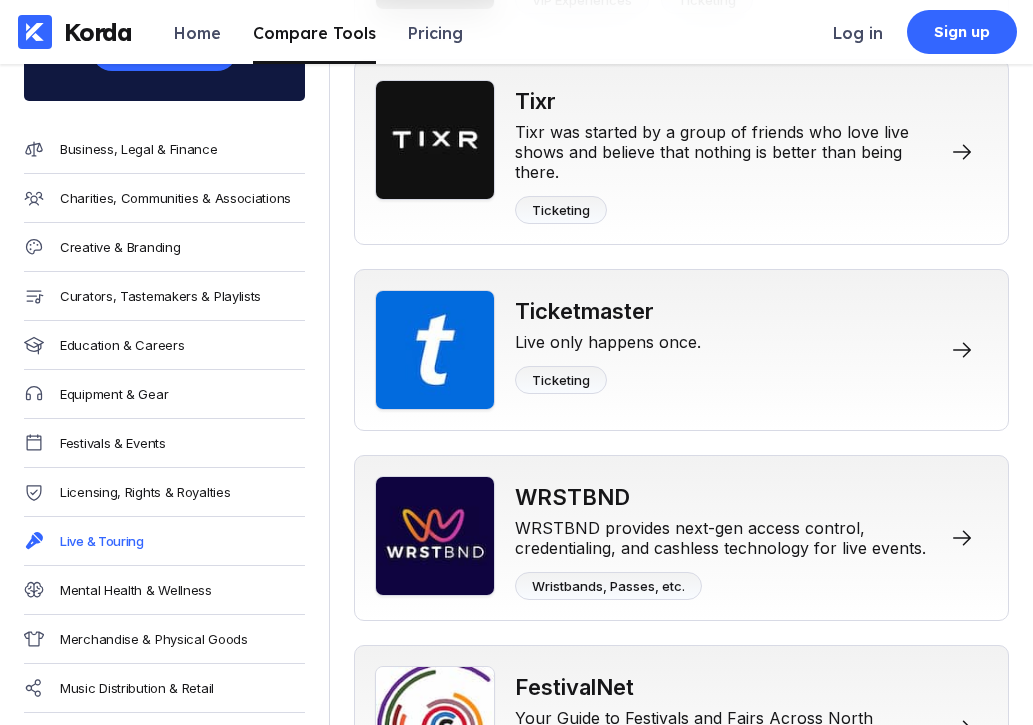 click on "Mental Health & Wellness" at bounding box center [164, 590] 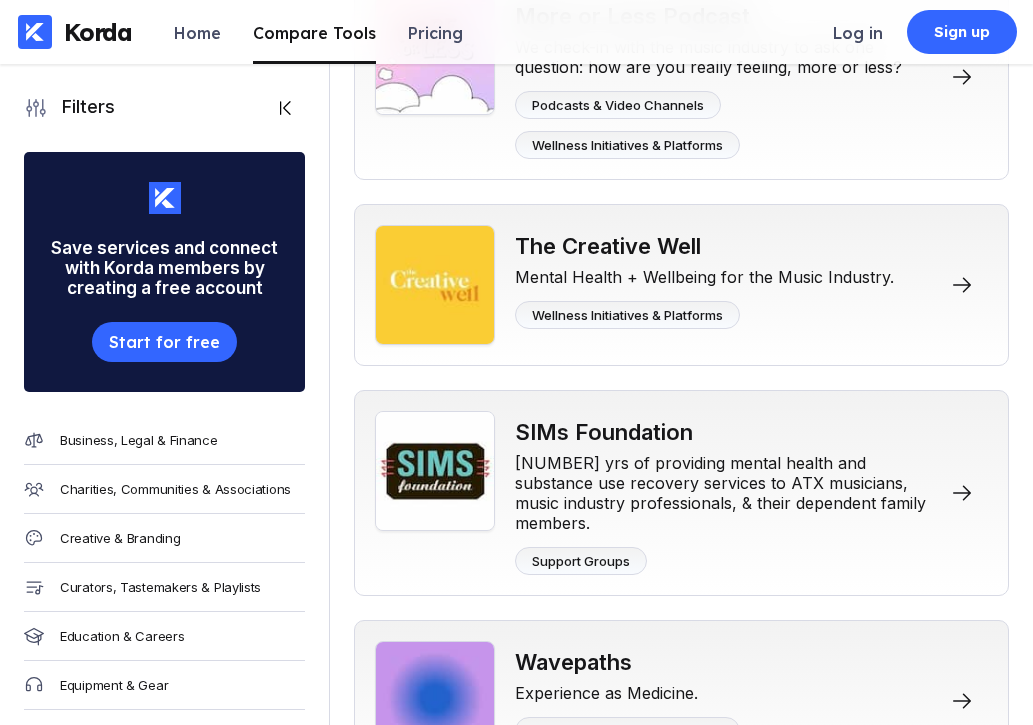 scroll, scrollTop: 857, scrollLeft: 0, axis: vertical 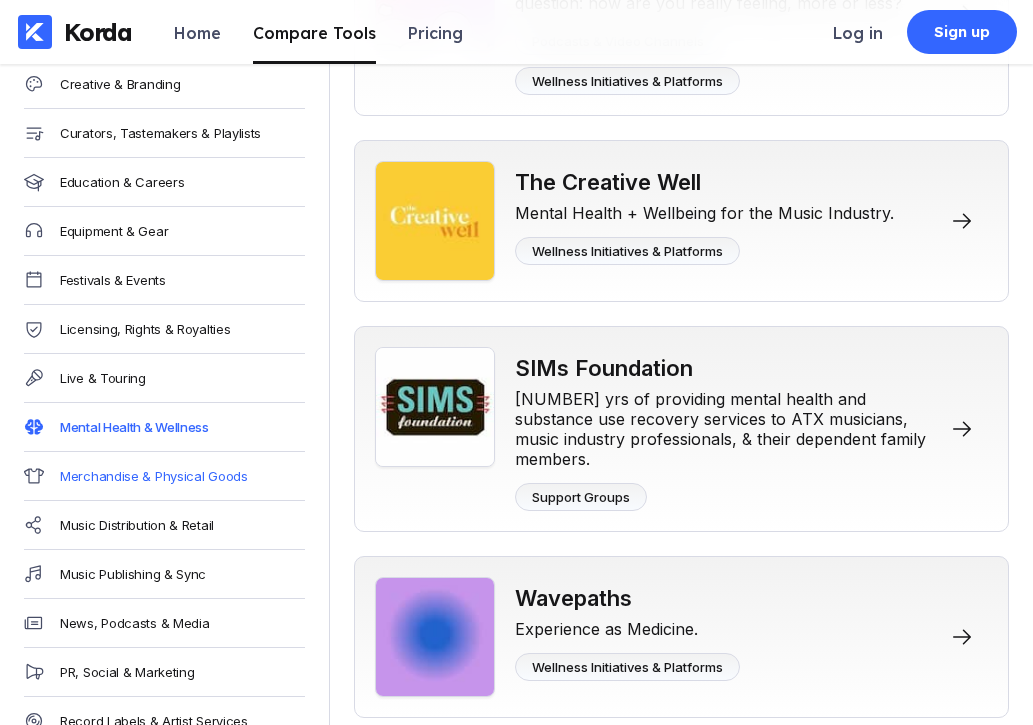 click on "Merchandise & Physical Goods" at bounding box center [154, 476] 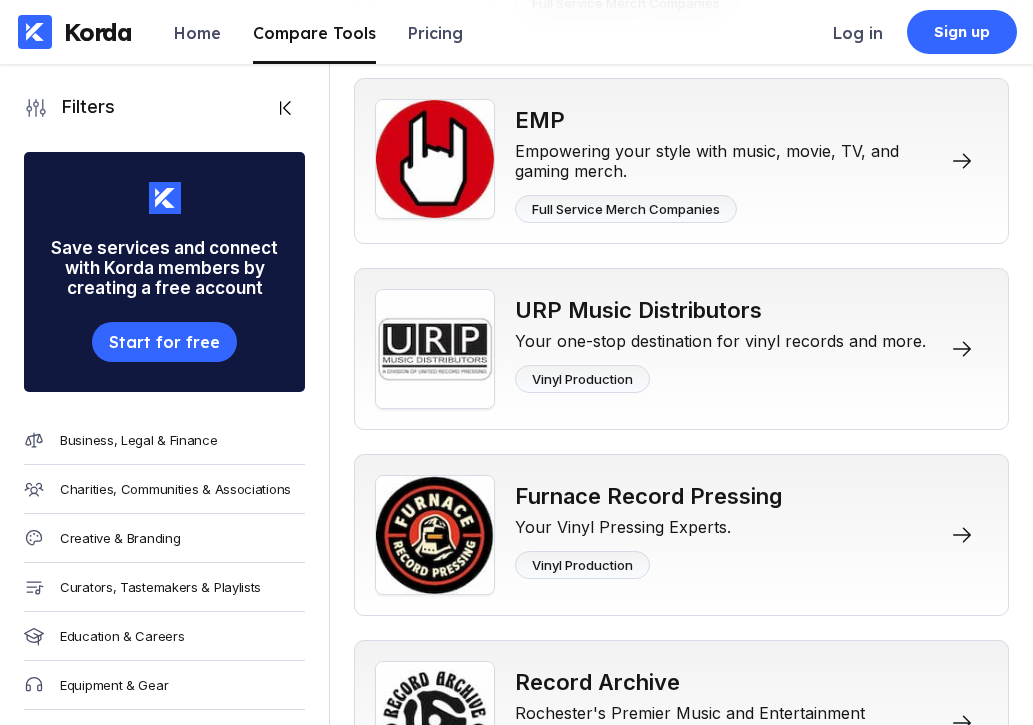 scroll, scrollTop: 1644, scrollLeft: 0, axis: vertical 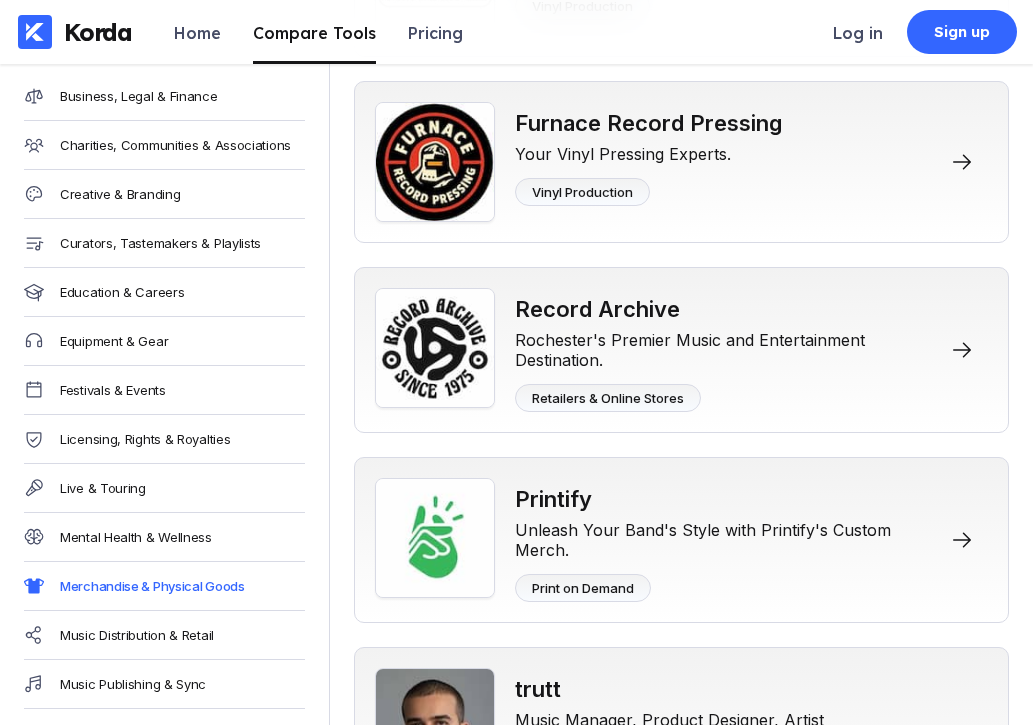 click on "Music Distribution & Retail" at bounding box center [164, 635] 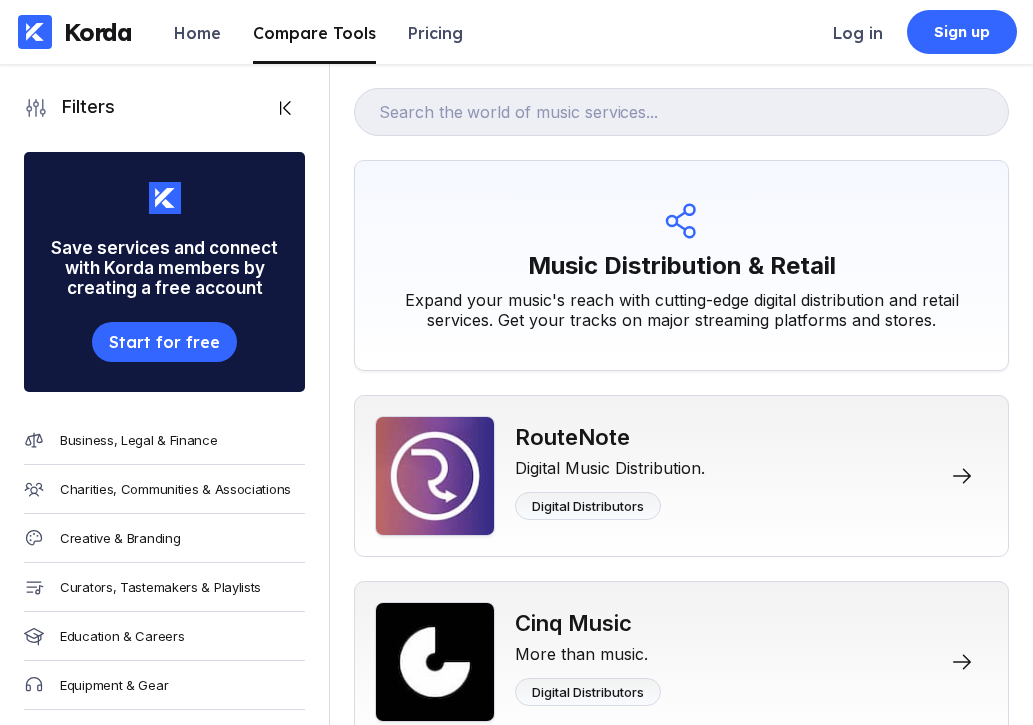 scroll, scrollTop: 264, scrollLeft: 0, axis: vertical 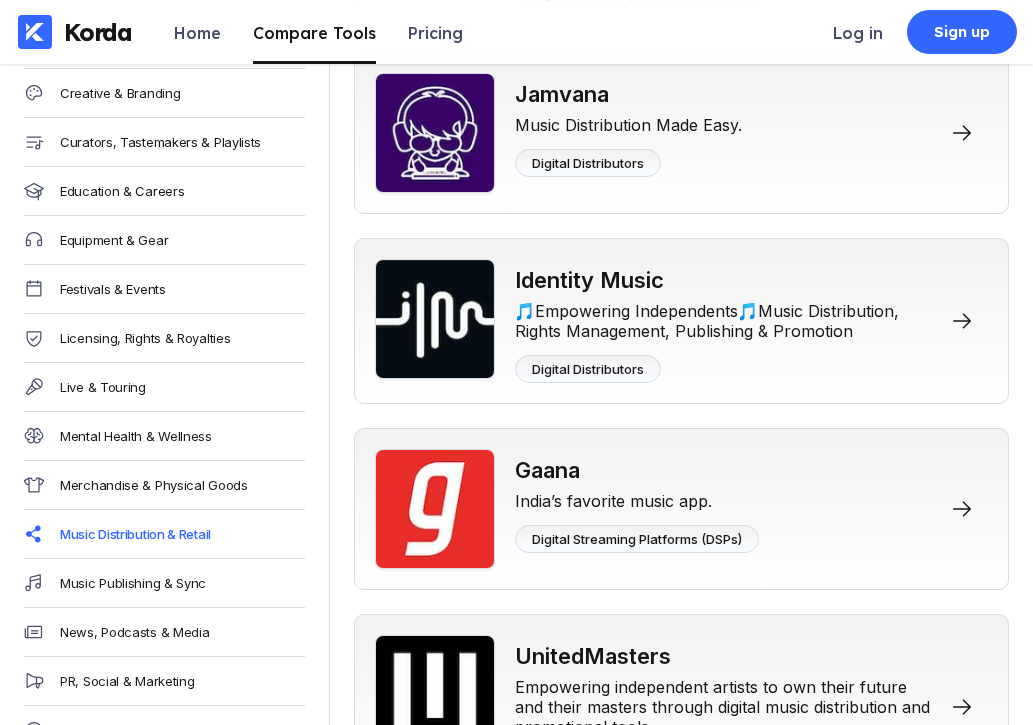 click on "Music Publishing & Sync" at bounding box center (164, 583) 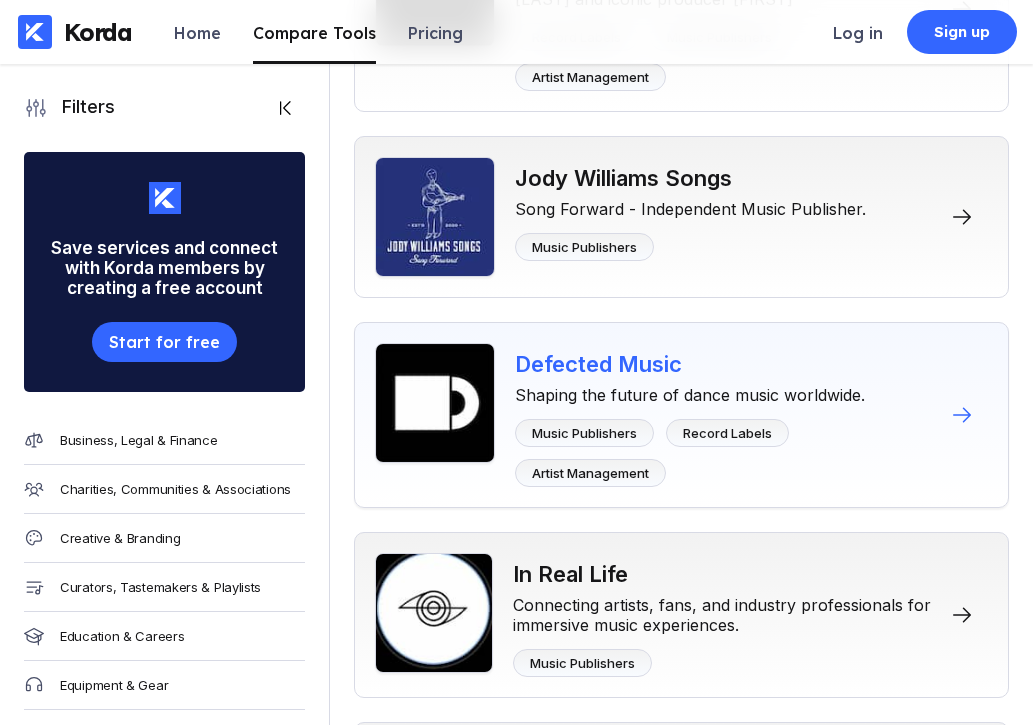scroll, scrollTop: 2770, scrollLeft: 0, axis: vertical 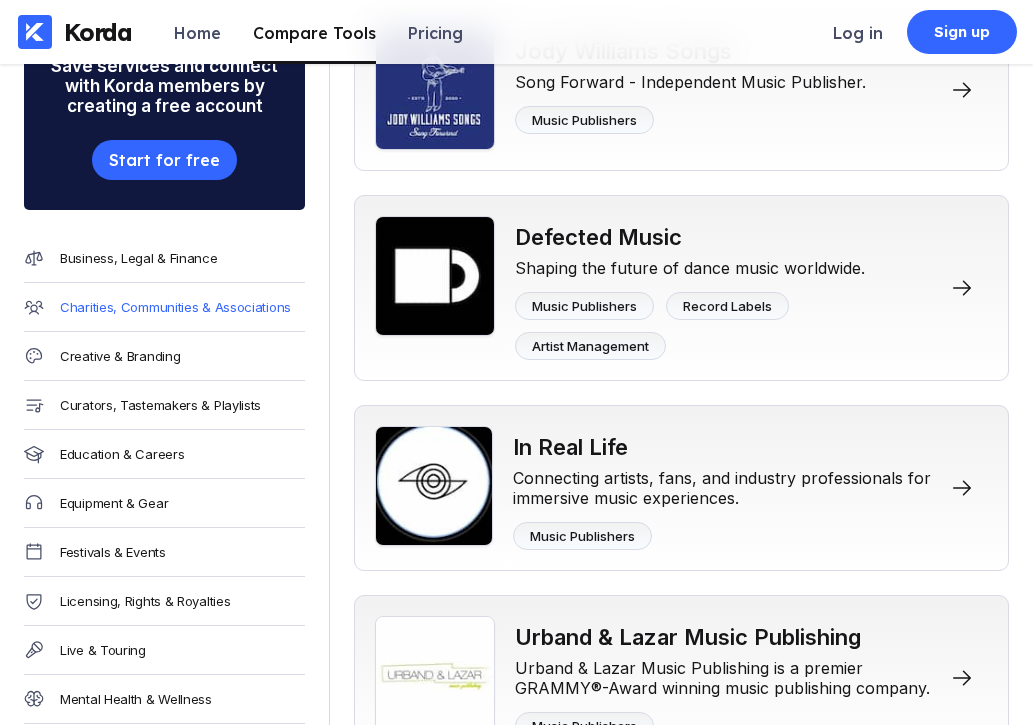 click on "Charities, Communities & Associations" at bounding box center [175, 307] 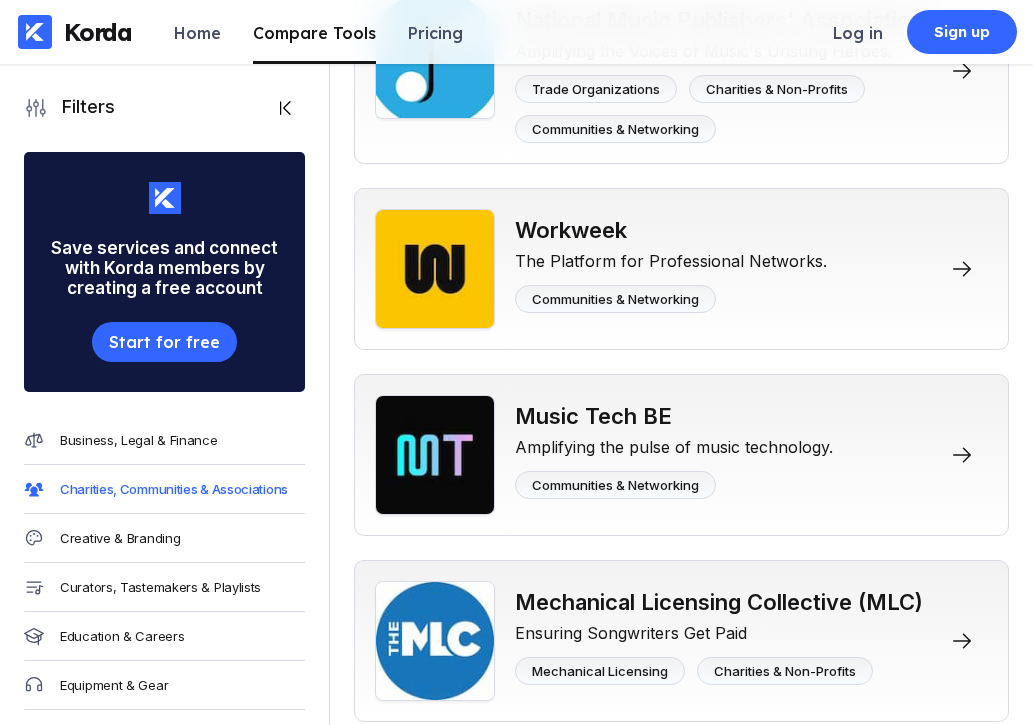 scroll, scrollTop: 1640, scrollLeft: 0, axis: vertical 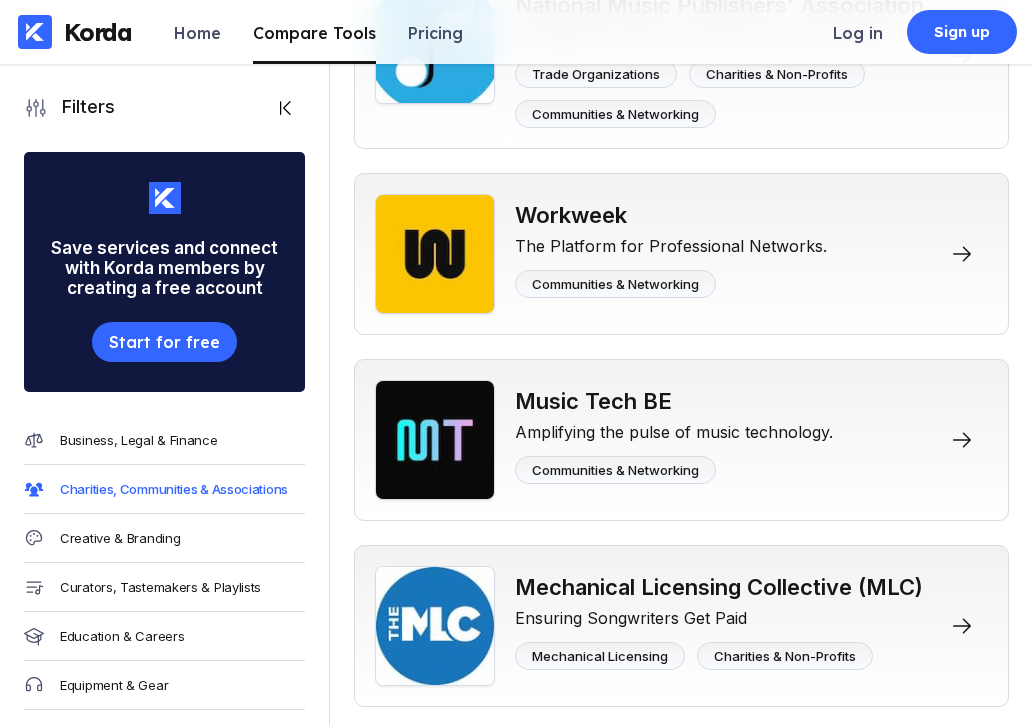 click on "Business, Legal & Finance" at bounding box center (164, 440) 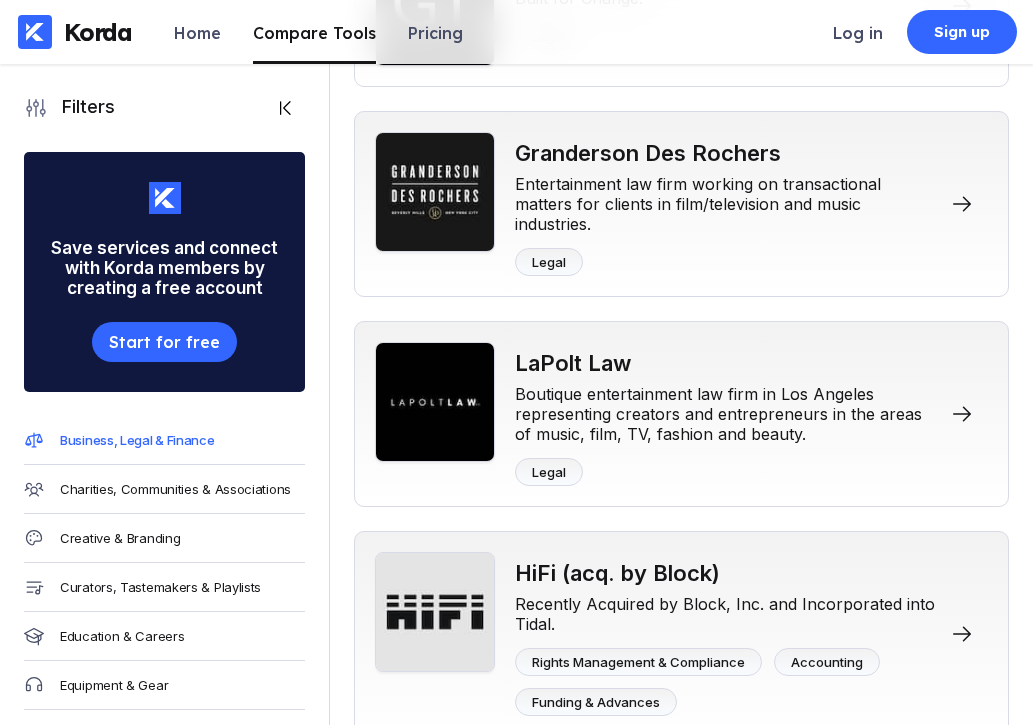 scroll, scrollTop: 1720, scrollLeft: 0, axis: vertical 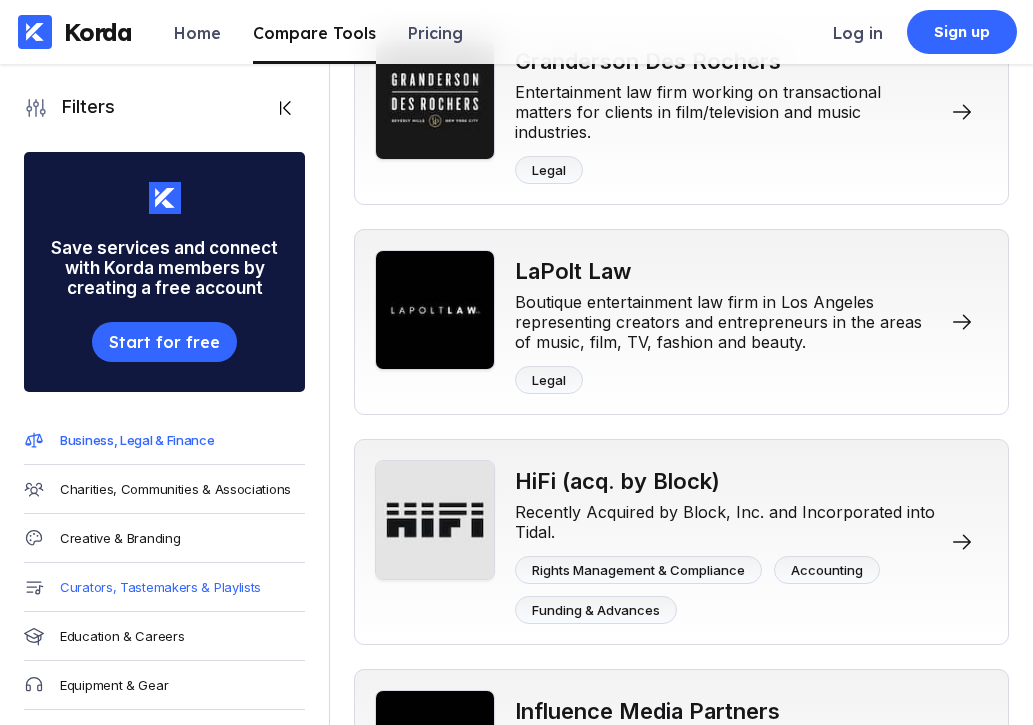 click on "Curators, Tastemakers & Playlists" at bounding box center (160, 587) 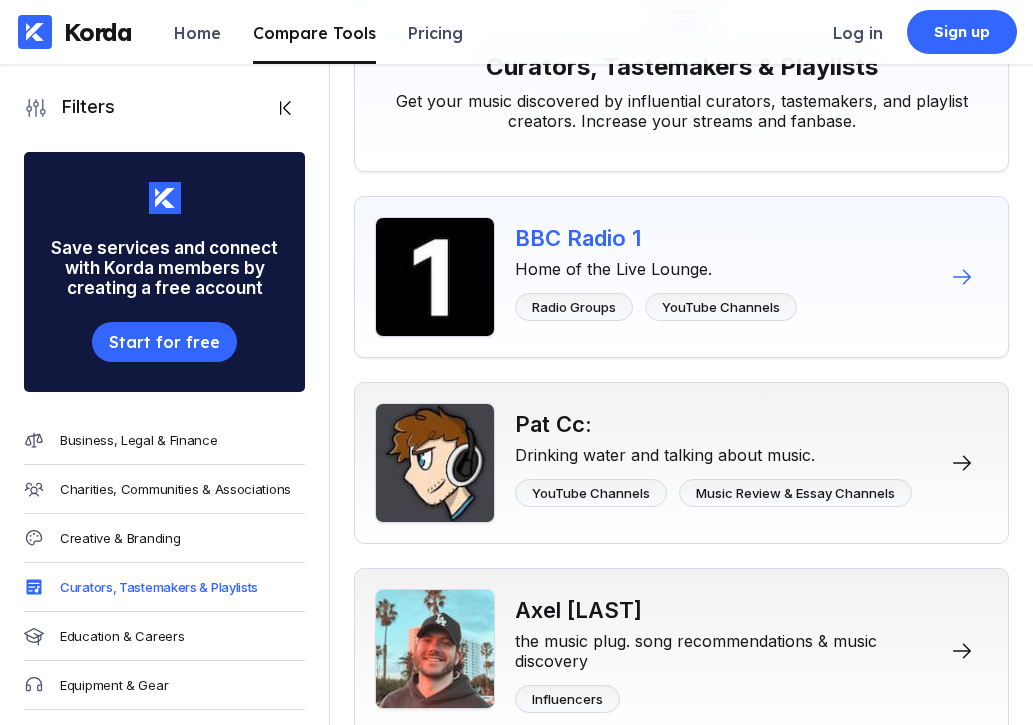 scroll, scrollTop: 380, scrollLeft: 0, axis: vertical 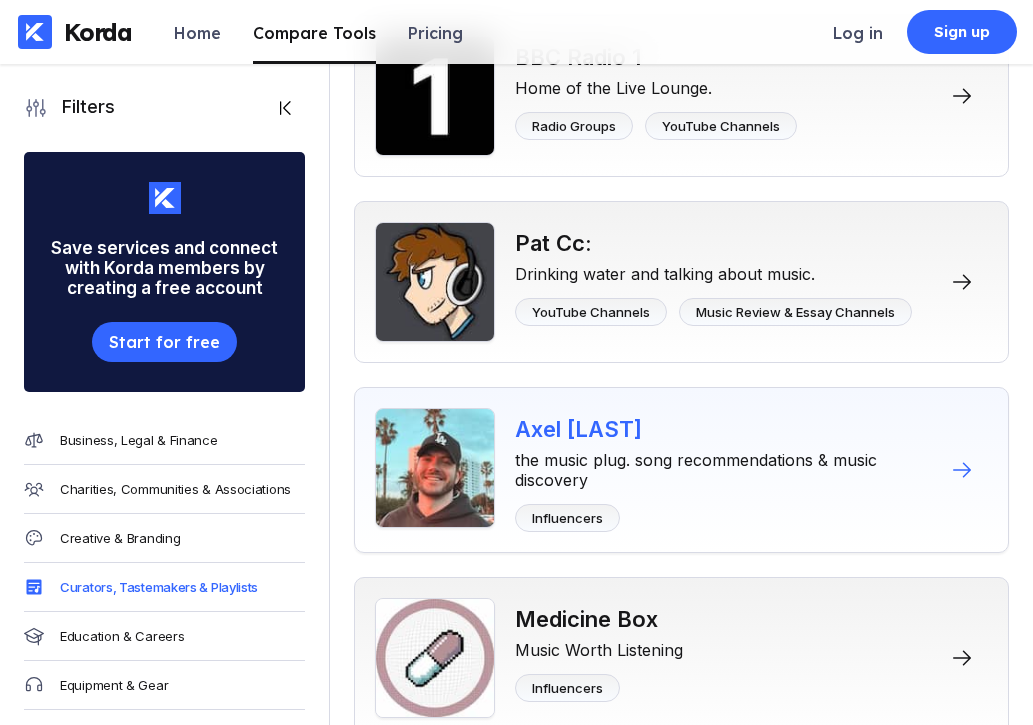 click on "Influencers" at bounding box center (567, 518) 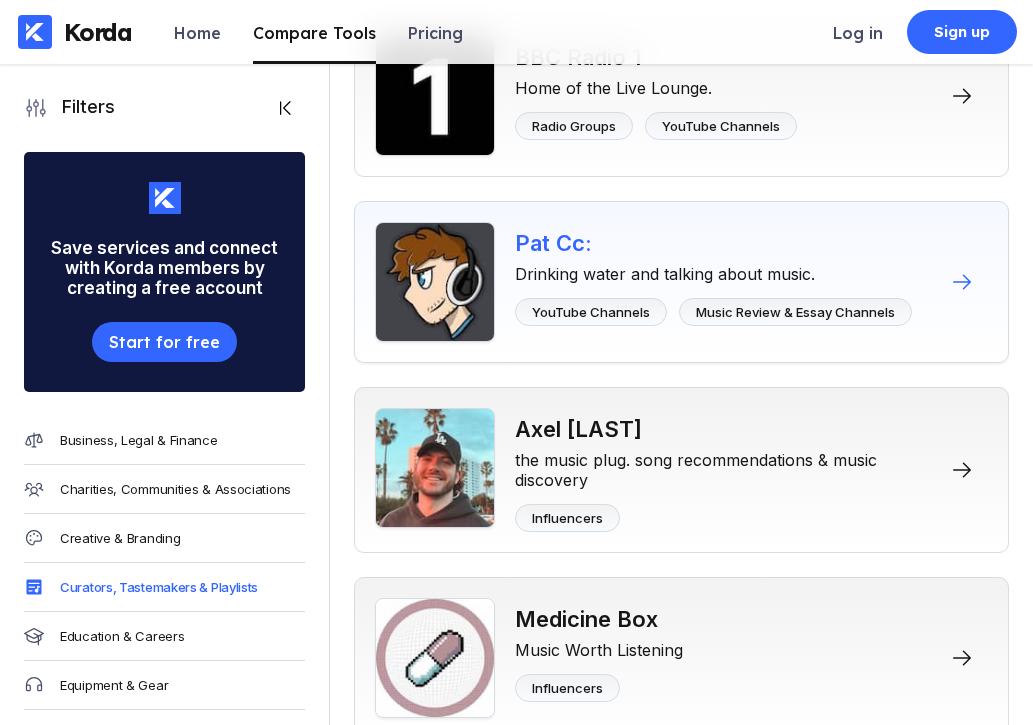 scroll, scrollTop: 344, scrollLeft: 0, axis: vertical 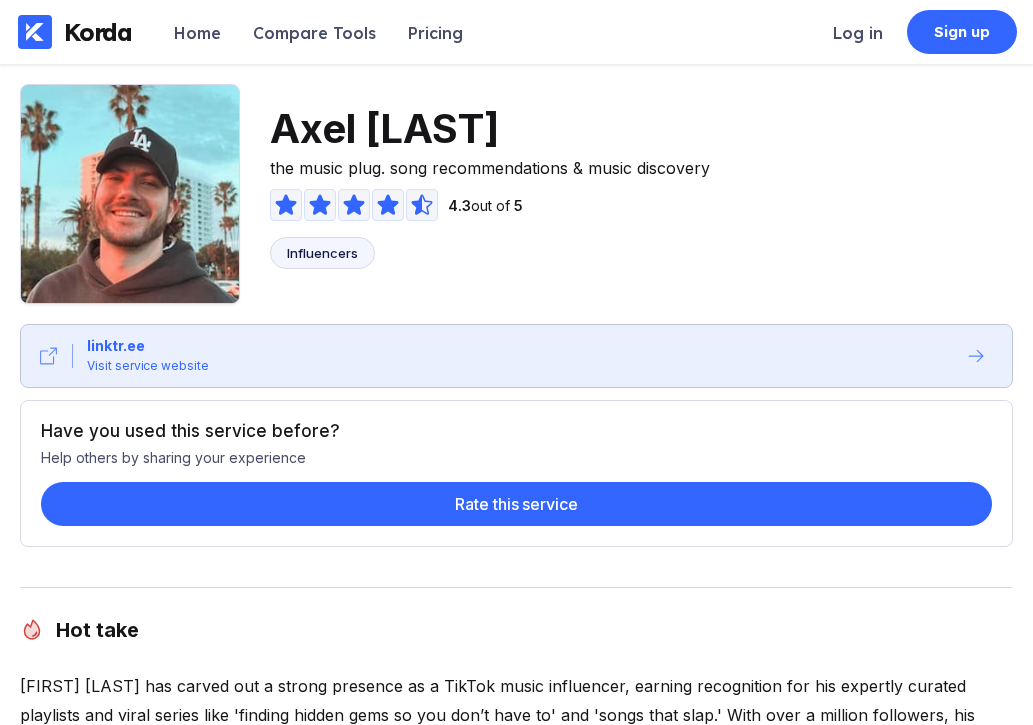 click on "Influencers" at bounding box center [322, 253] 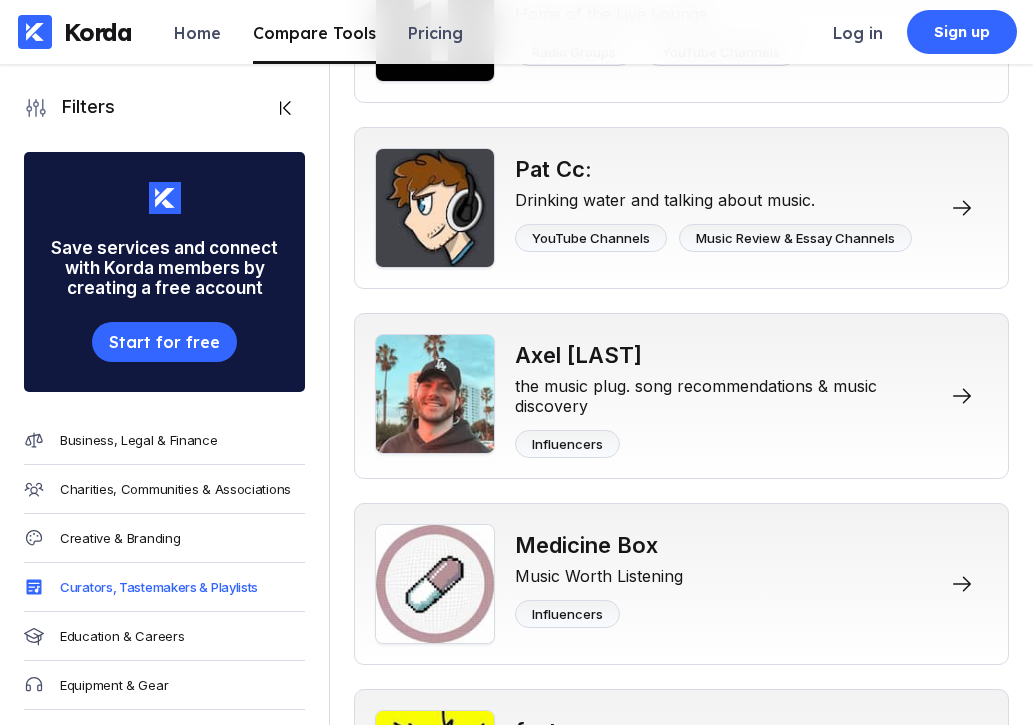 scroll, scrollTop: 0, scrollLeft: 0, axis: both 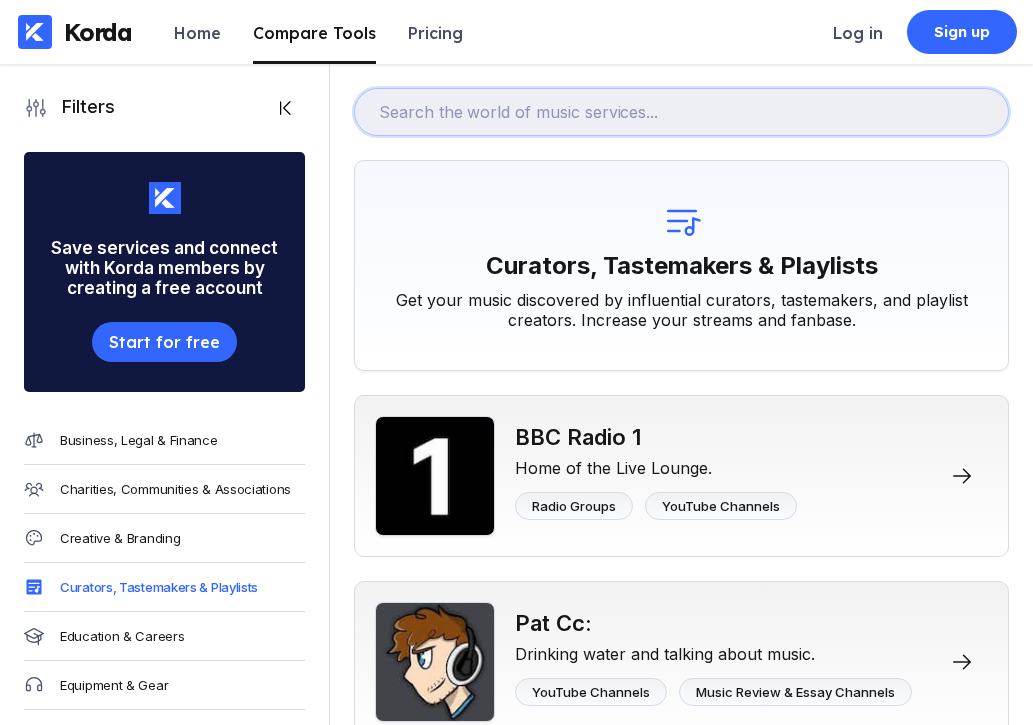 click at bounding box center [681, 112] 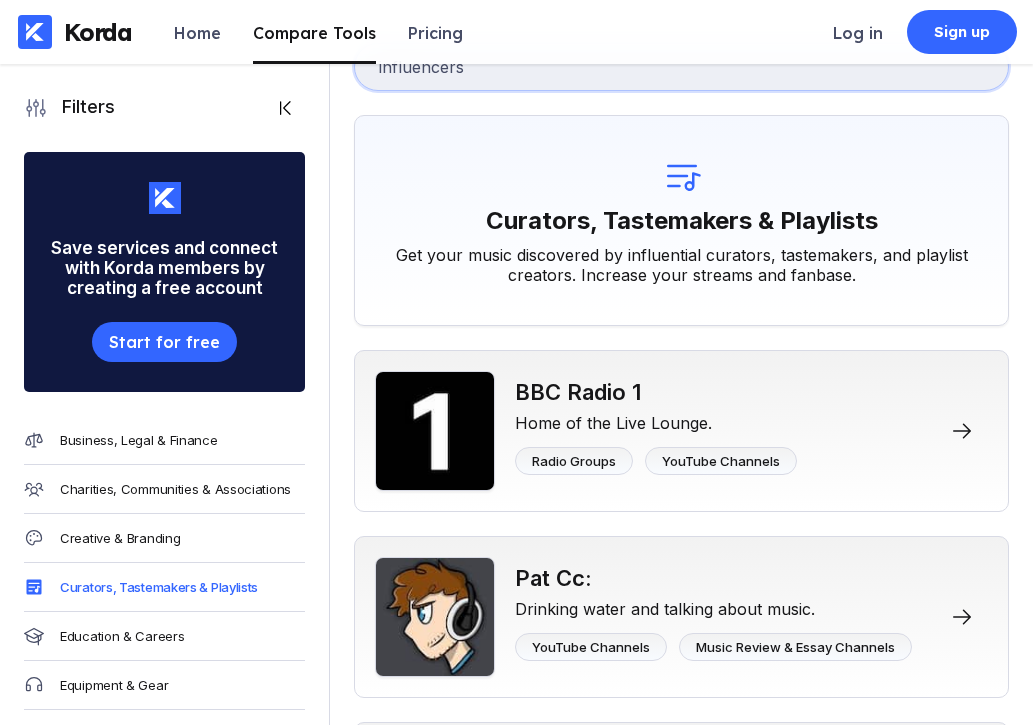 scroll, scrollTop: 0, scrollLeft: 0, axis: both 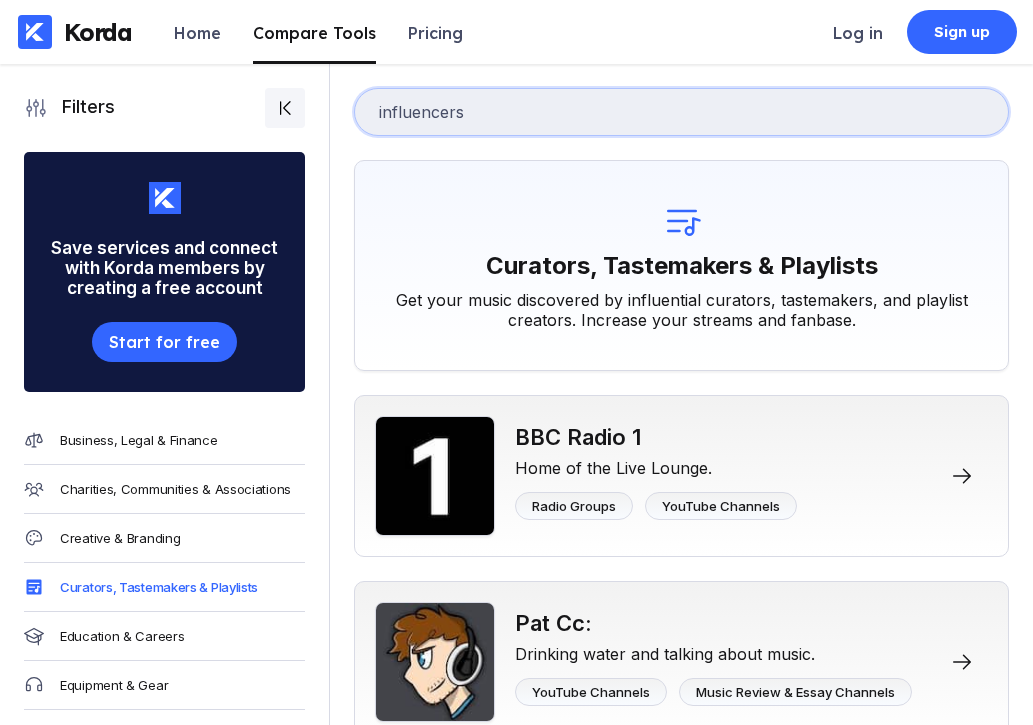 type on "influencer" 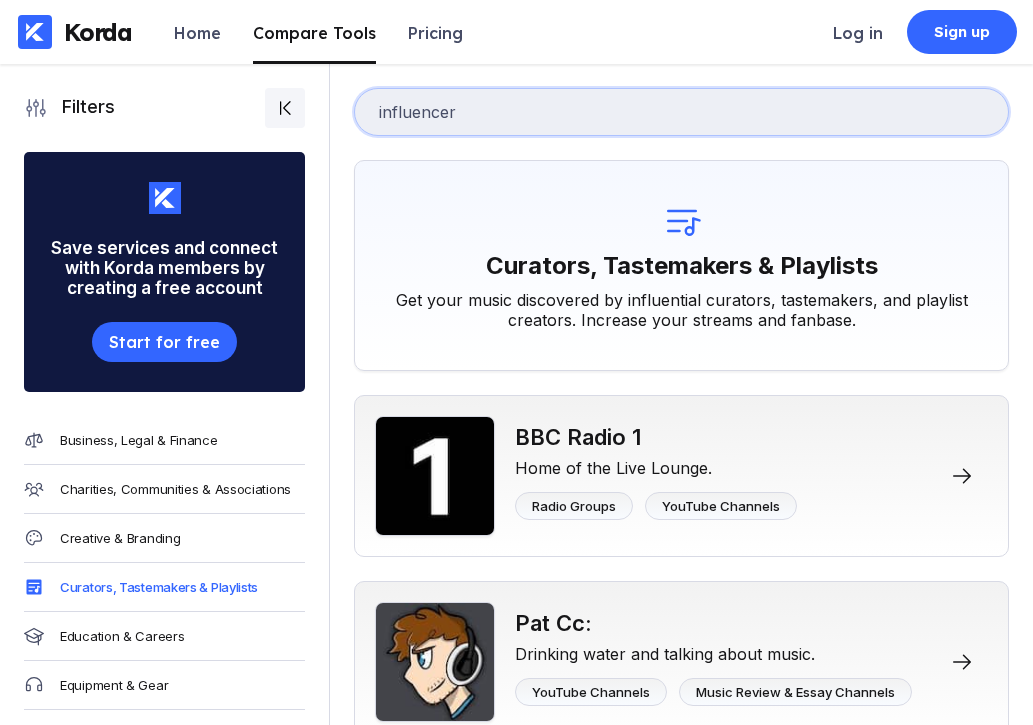 drag, startPoint x: 508, startPoint y: 127, endPoint x: 278, endPoint y: 123, distance: 230.03477 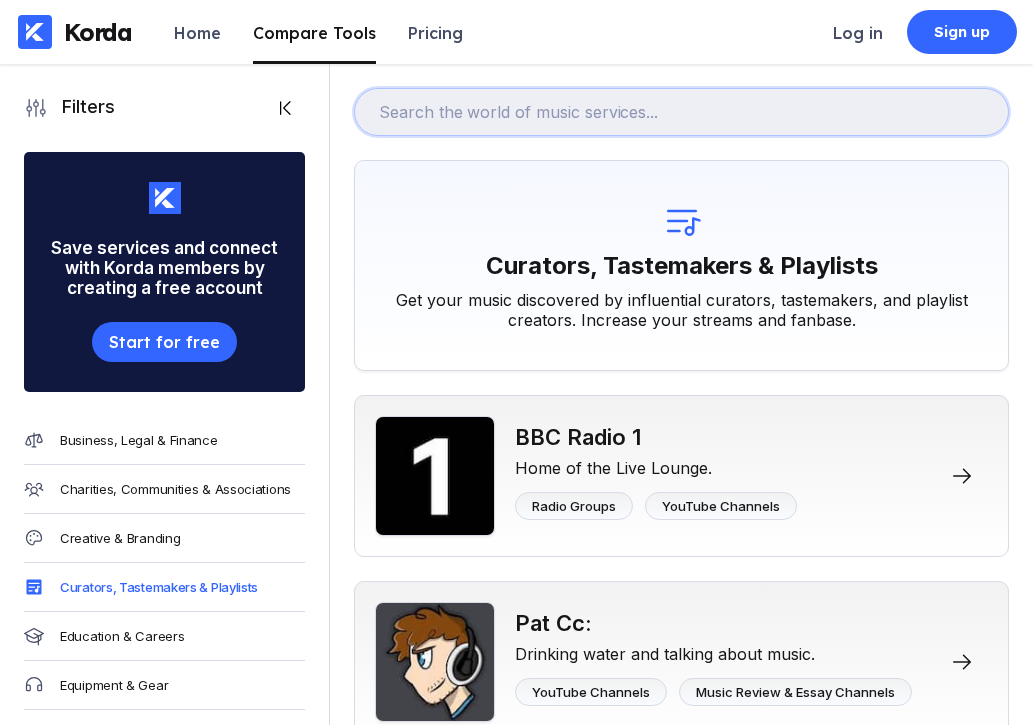 drag, startPoint x: 470, startPoint y: 120, endPoint x: 236, endPoint y: 94, distance: 235.44002 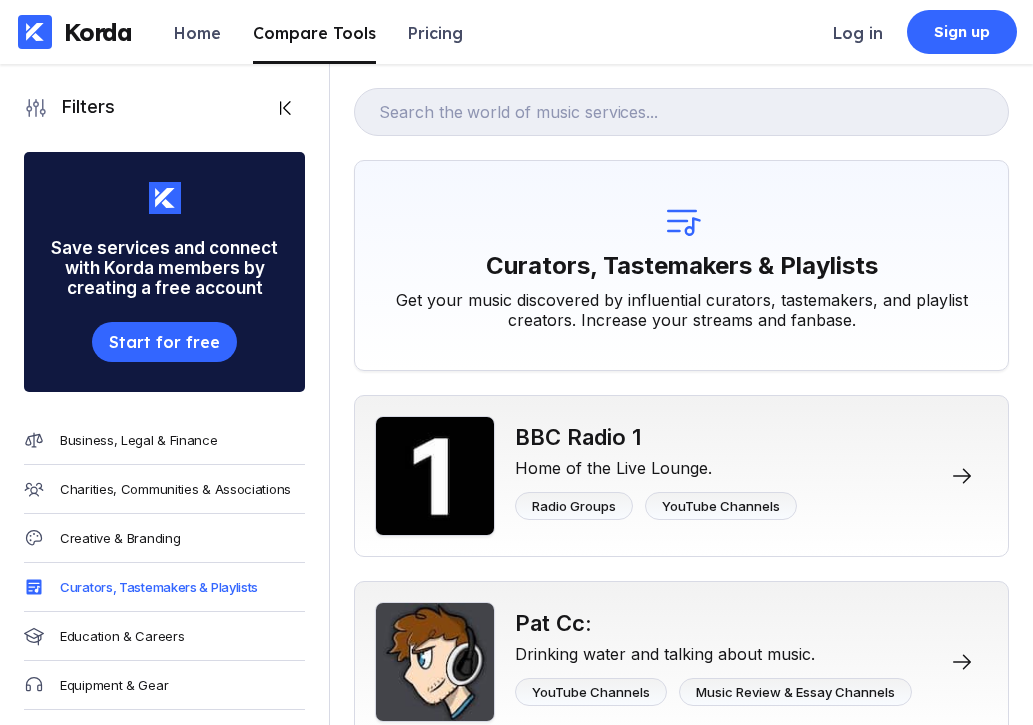 click on "Curators, Tastemakers & Playlists Get your music discovered by influential curators, tastemakers, and playlist creators. Increase your streams and fanbase. BBC Radio 1 Home of the Live Lounge. Radio Groups YouTube Channels Pat Cc: Drinking water and talking about music. YouTube Channels Music Review & Essay Channels [PERSON] the music plug. song recommendations & music discovery Influencers Medicine Box Music Worth Listening Influencers fantano The Internet's Busiest Music Nerd. YouTube Channels Music Marketing & Industry Channels COLORS STAGES FOR NON-ORDINARY EXPRESSION. YouTube Channels Brand Channels Mavely Empowering everyday influencers to earn through affiliate links and brand campaigns. Influencers Fruits Music A Home For Outcasts, Innovators, and Creators Everywhere ' 🍉🌎🎵. Curators Third Party Playlists Topsify Music. Artists. Playlists. Curators Third Party Playlists Vinyl Ranch Original Country Club Party™ Country Legends Never Die Influencers Blogothèque We Love Filming Music. L.Dre" at bounding box center (681, 9847) 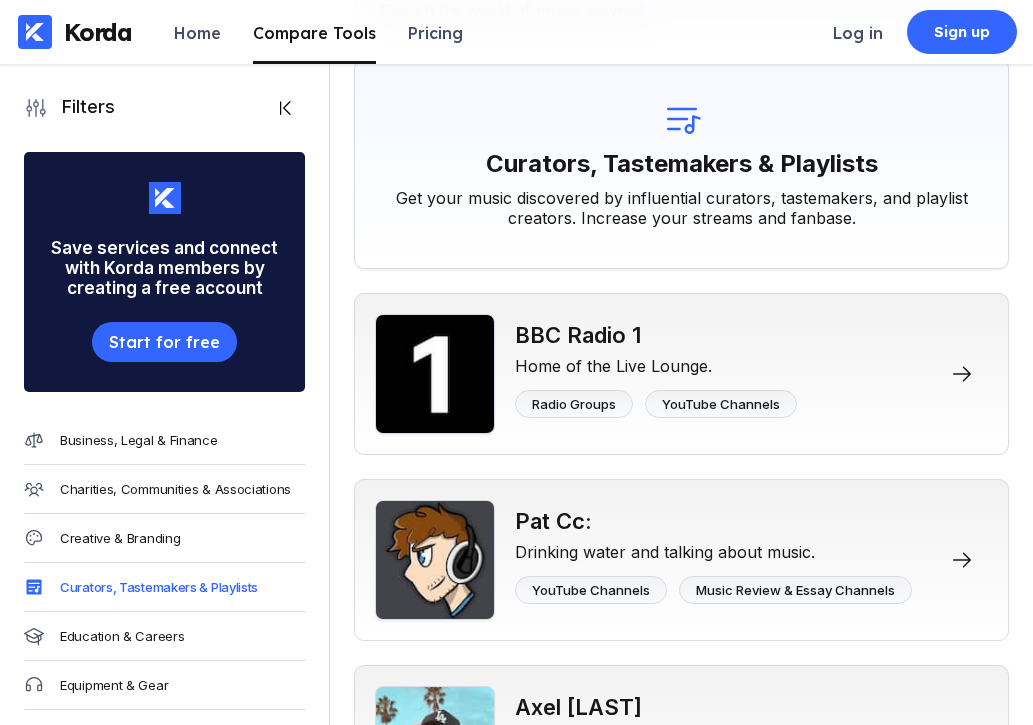 scroll, scrollTop: 219, scrollLeft: 0, axis: vertical 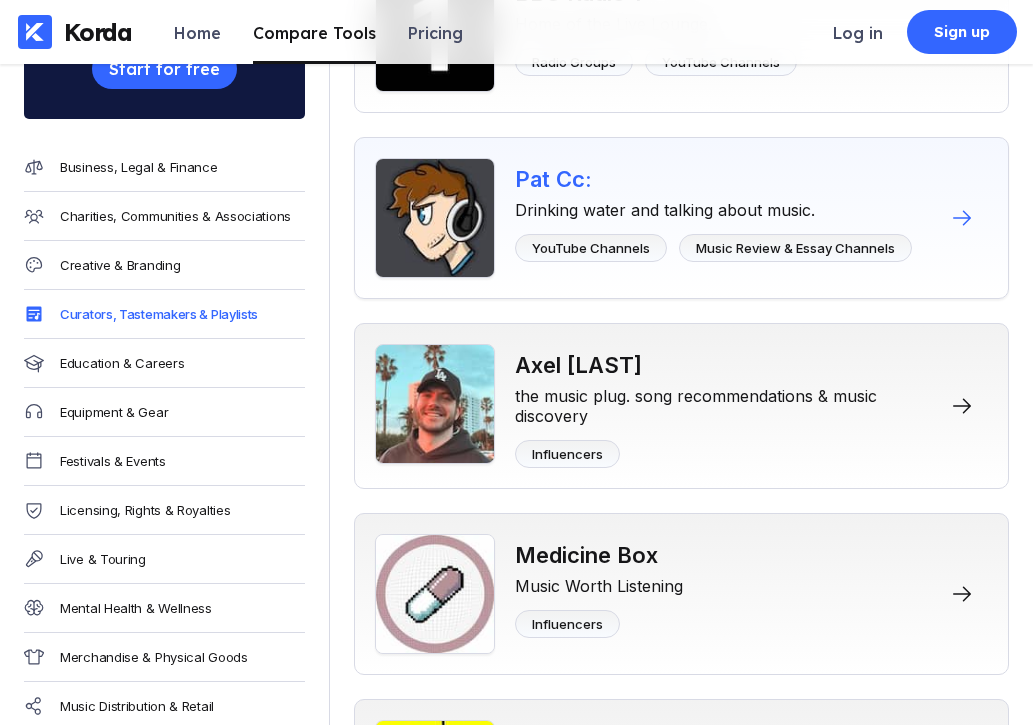 click on "Drinking water and talking about music." at bounding box center (713, 206) 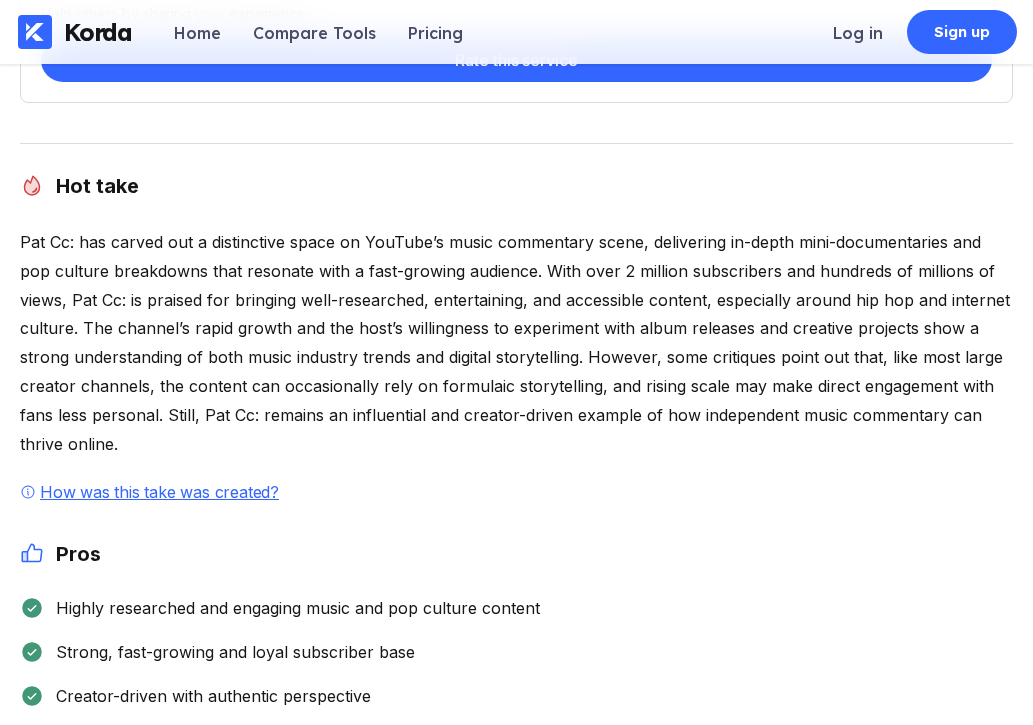 scroll, scrollTop: 0, scrollLeft: 0, axis: both 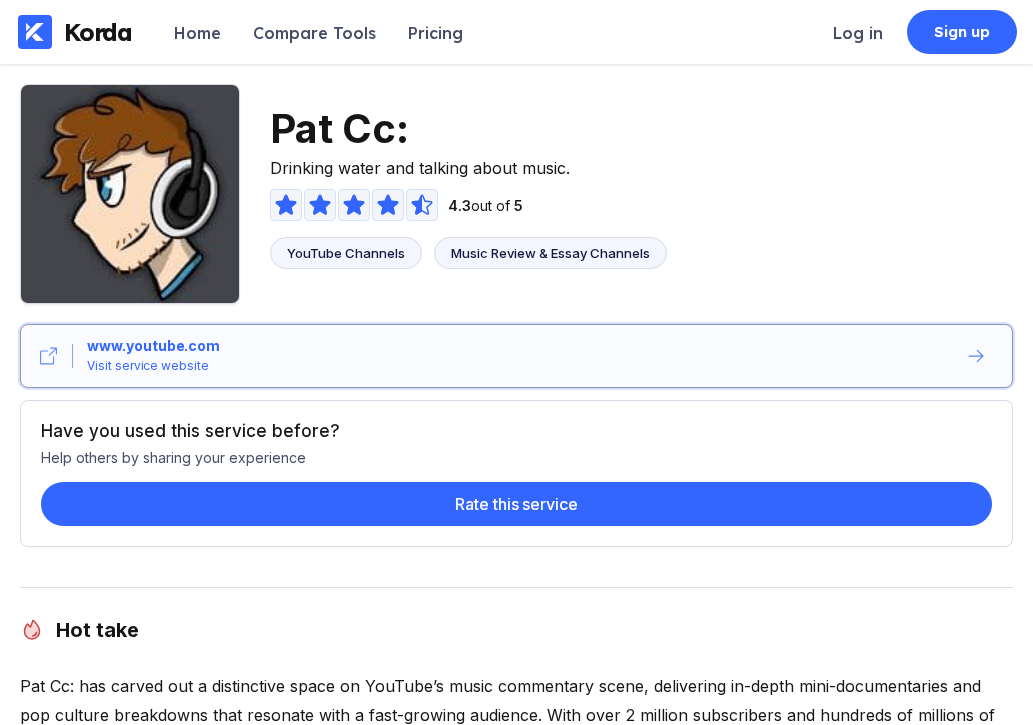 click on "www.youtube.com" at bounding box center (153, 346) 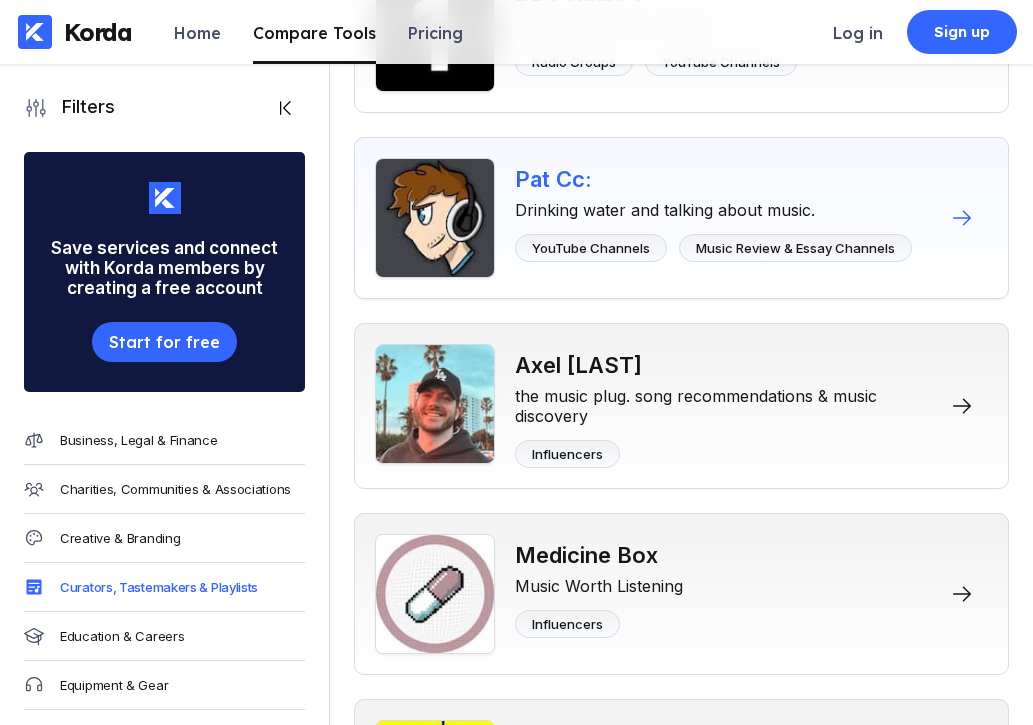 scroll, scrollTop: 680, scrollLeft: 0, axis: vertical 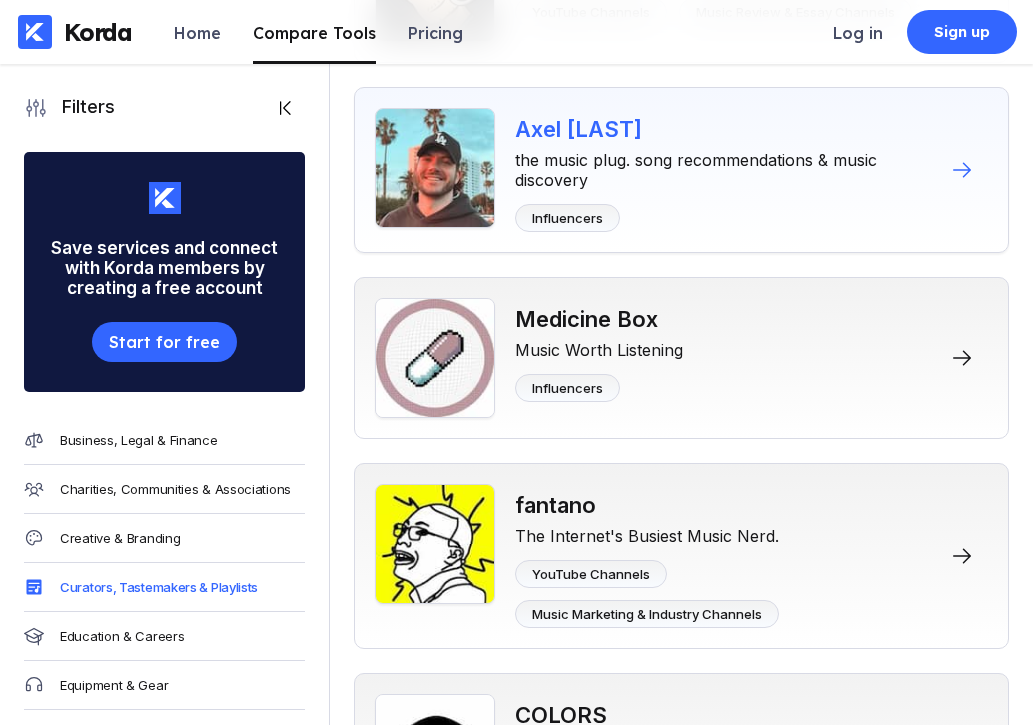 click on "Influencers" at bounding box center (567, 218) 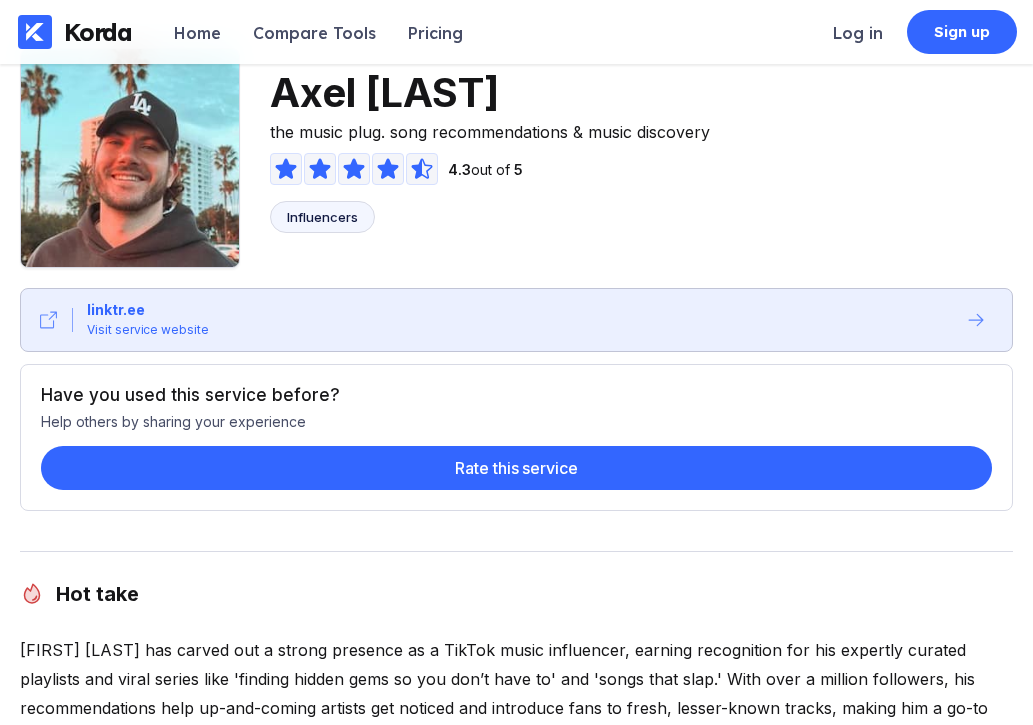 scroll, scrollTop: 43, scrollLeft: 0, axis: vertical 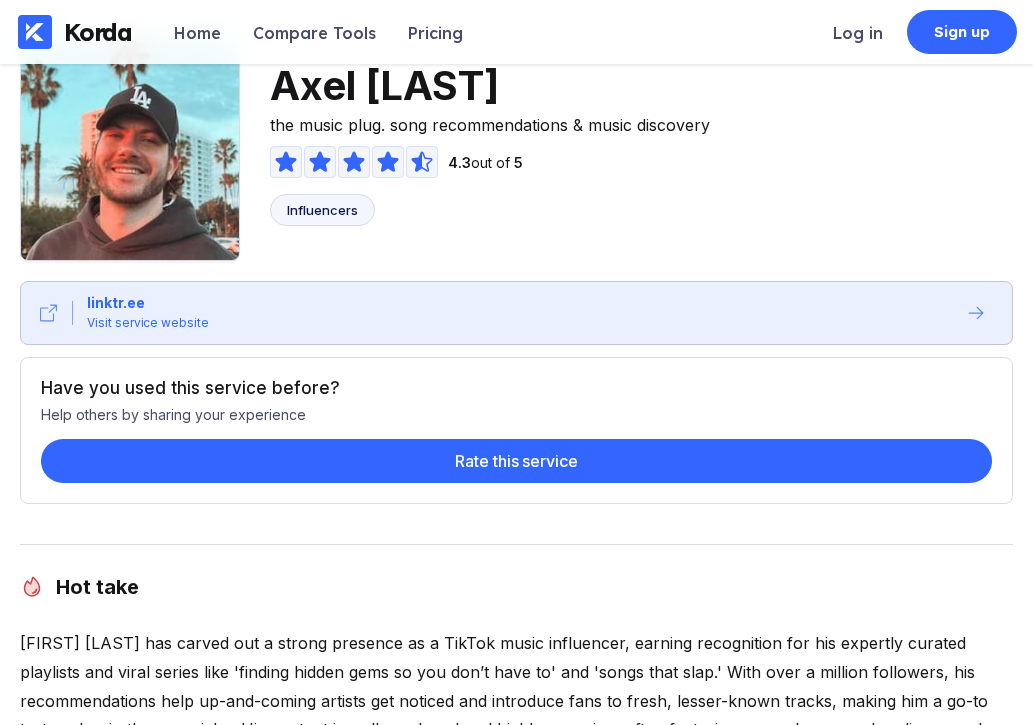 click on "Influencers" at bounding box center [322, 210] 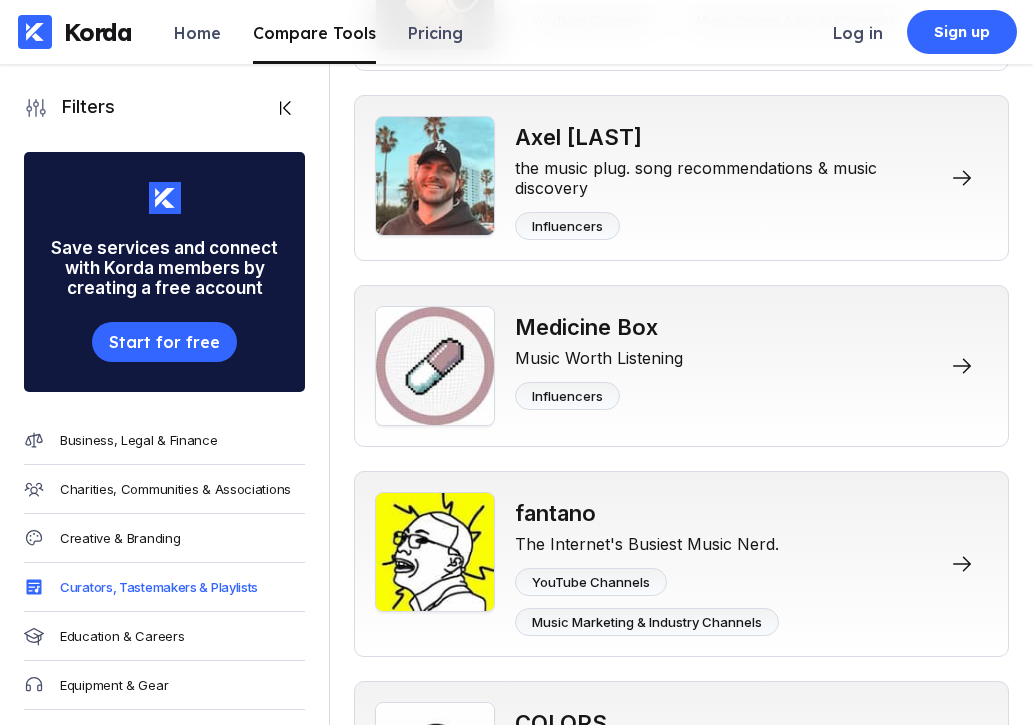 scroll, scrollTop: 721, scrollLeft: 0, axis: vertical 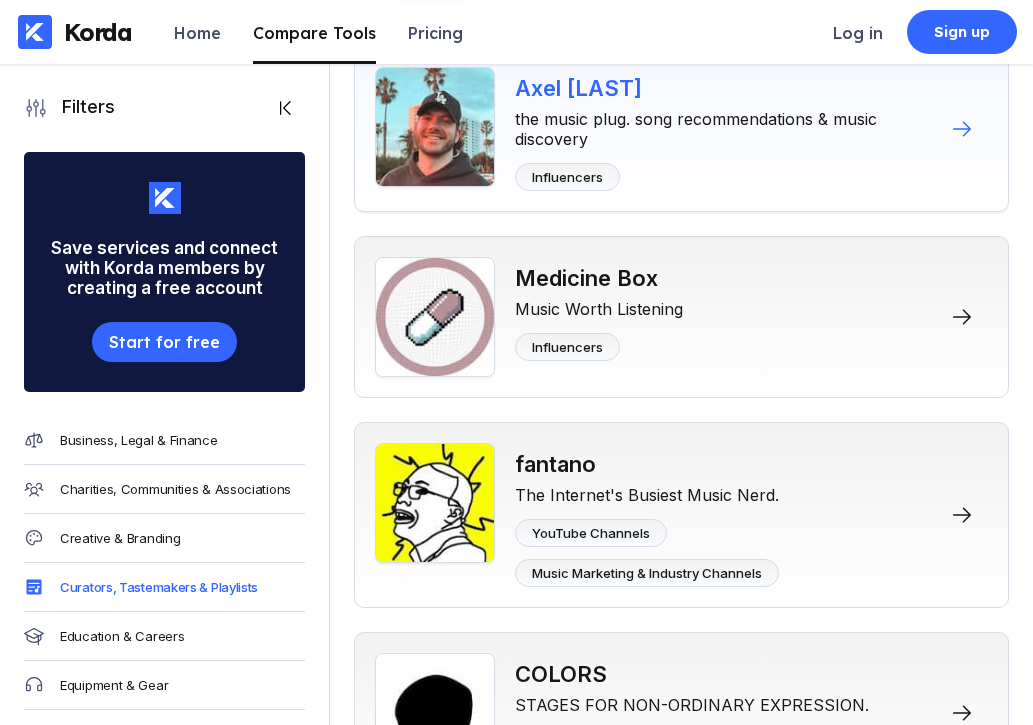 click at bounding box center [435, 127] 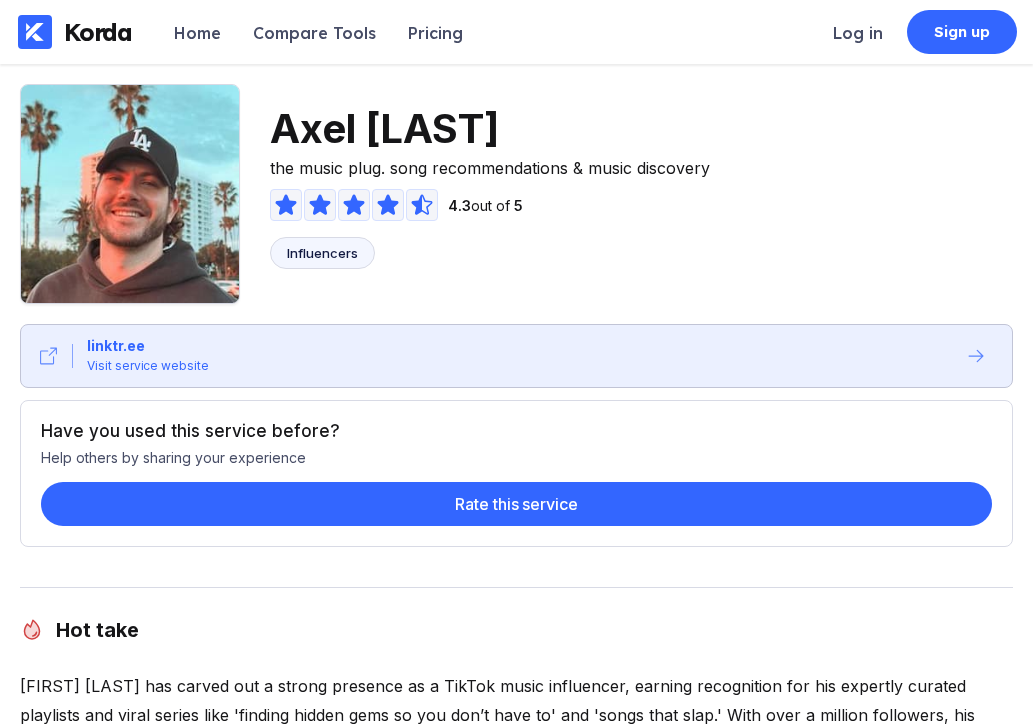 scroll, scrollTop: 35, scrollLeft: 0, axis: vertical 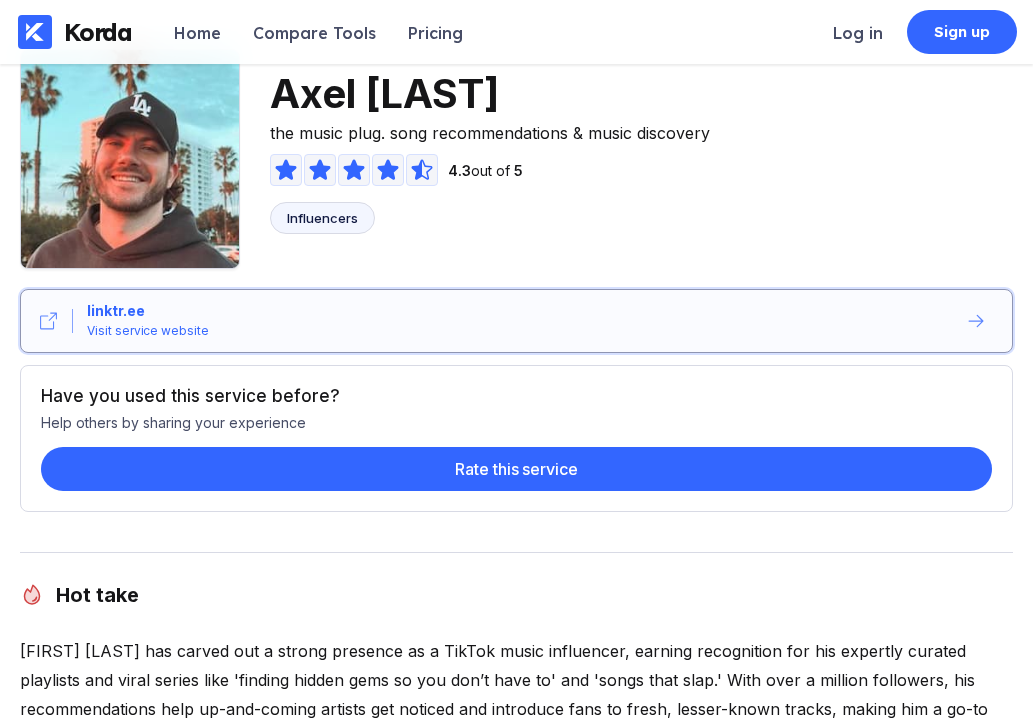 click on "Visit service website" at bounding box center [148, 331] 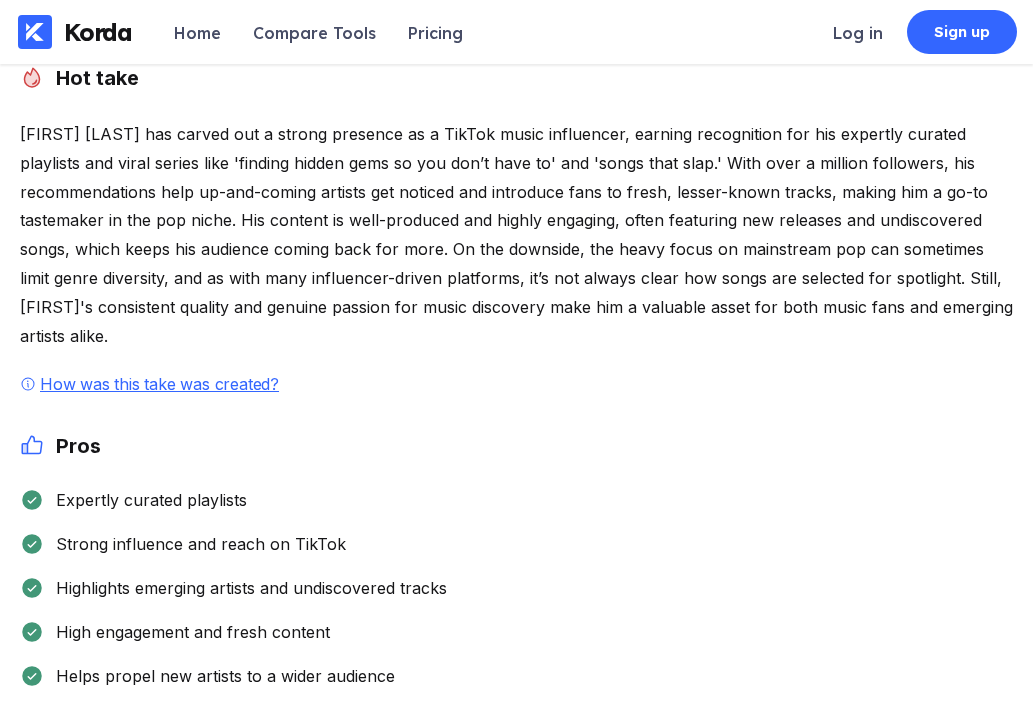 scroll, scrollTop: 588, scrollLeft: 0, axis: vertical 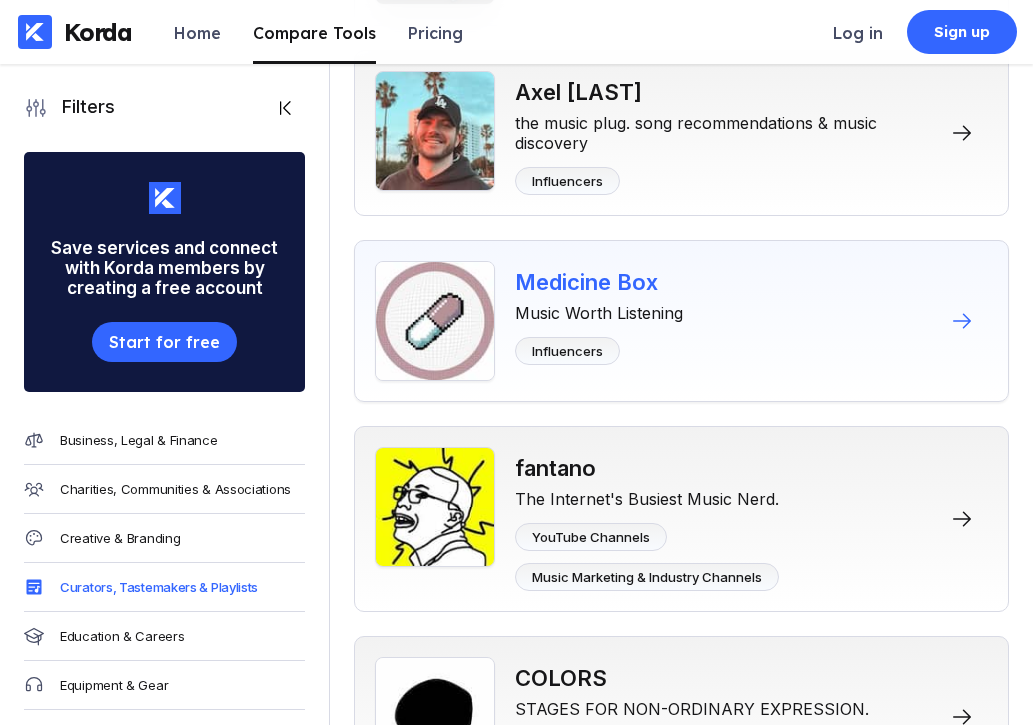 click on "Music Worth Listening" at bounding box center [599, 309] 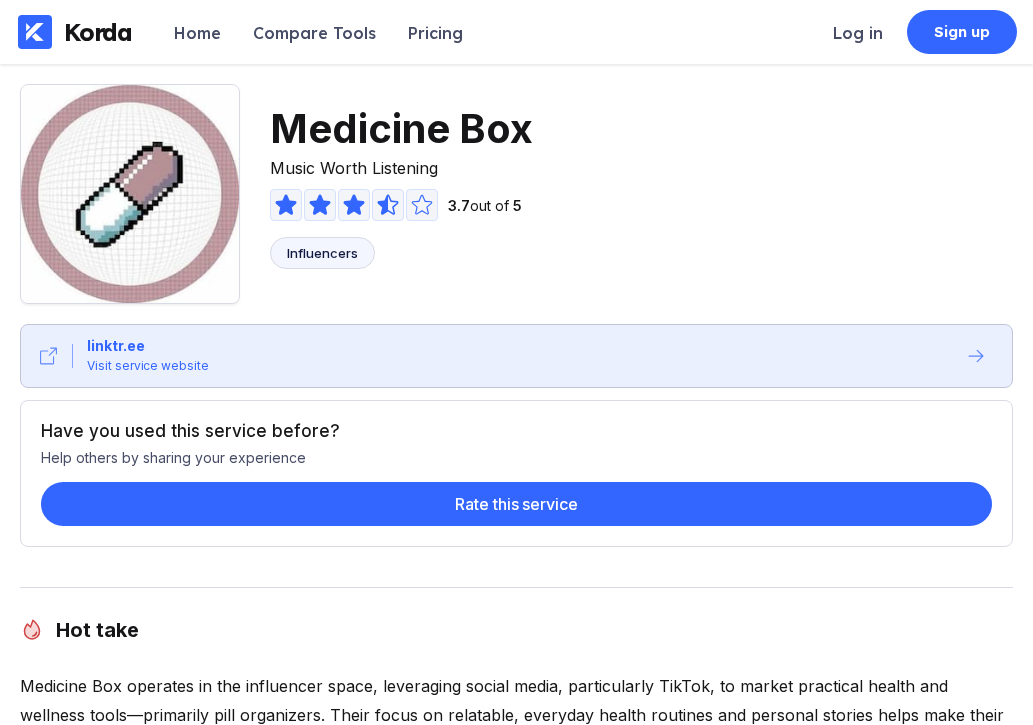 scroll, scrollTop: 209, scrollLeft: 0, axis: vertical 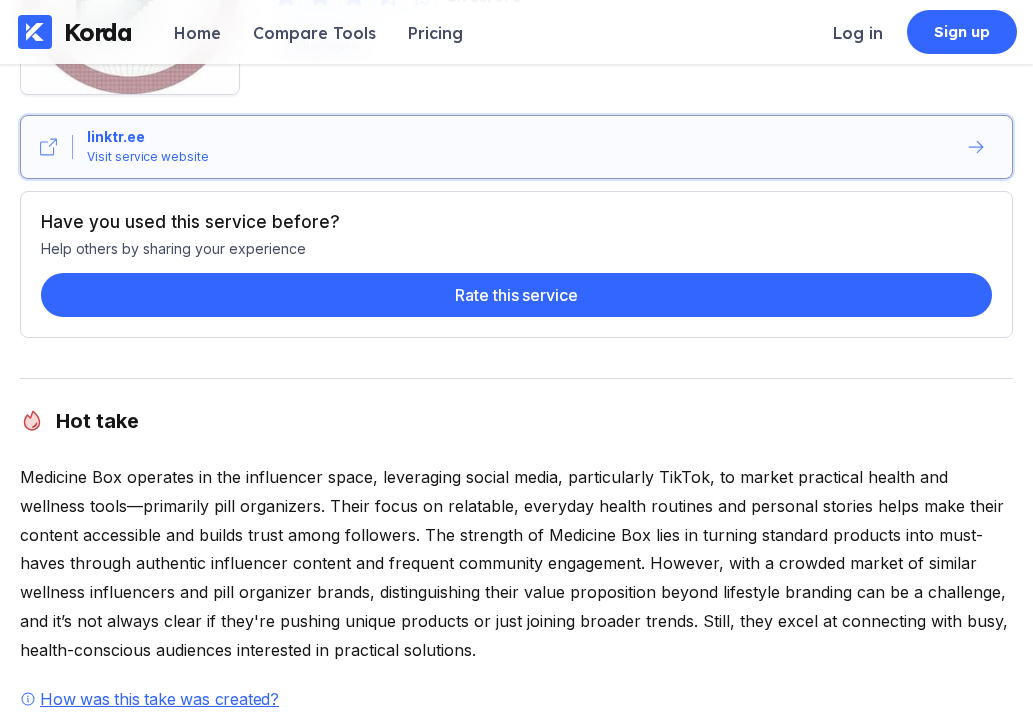 click on "Visit service website" at bounding box center [148, 157] 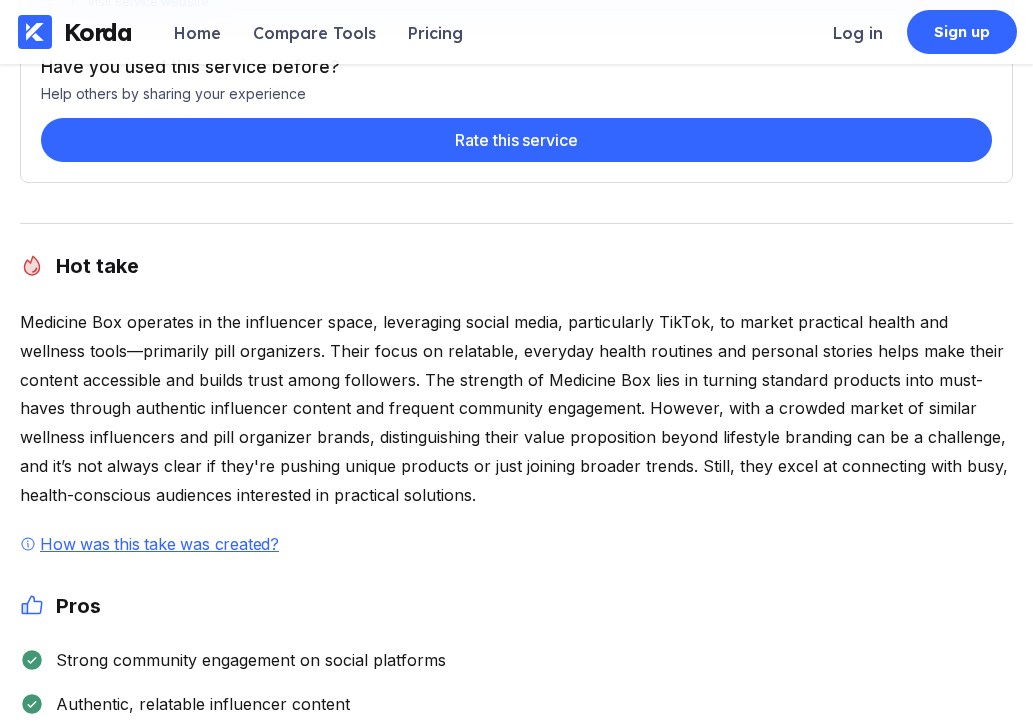 scroll, scrollTop: 465, scrollLeft: 0, axis: vertical 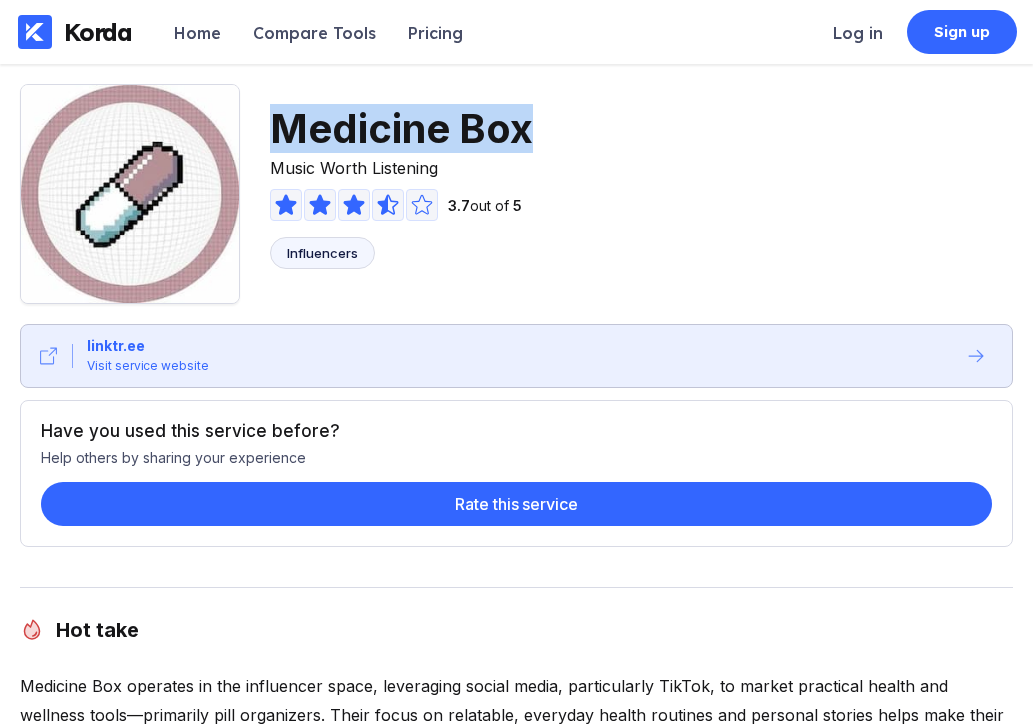 drag, startPoint x: 480, startPoint y: 121, endPoint x: 261, endPoint y: 125, distance: 219.03653 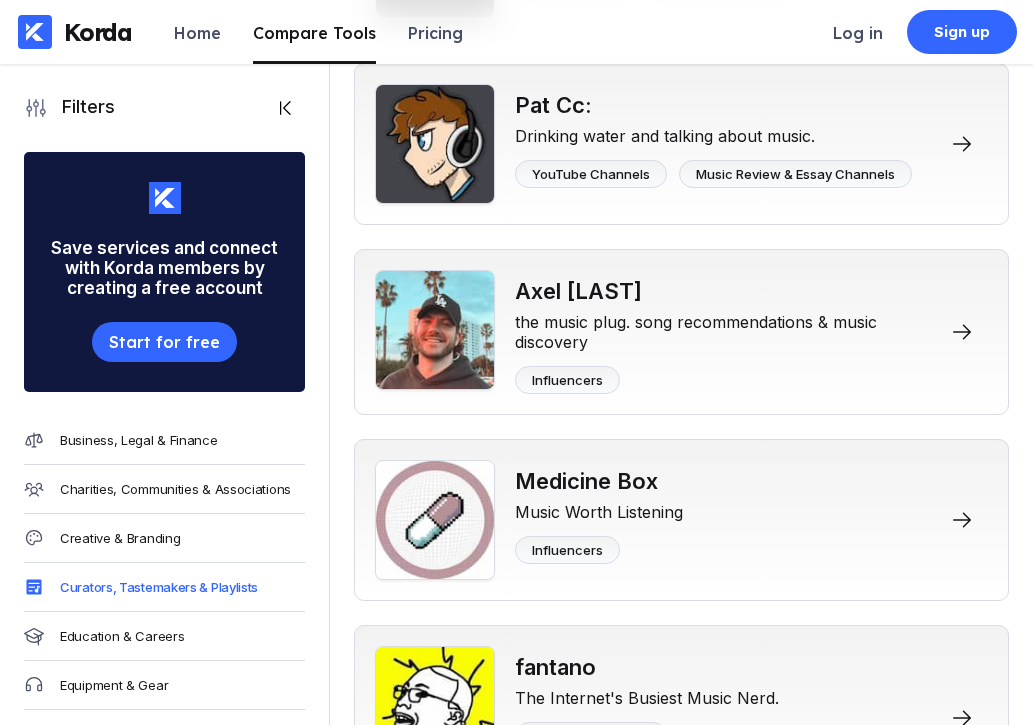 scroll, scrollTop: 361, scrollLeft: 0, axis: vertical 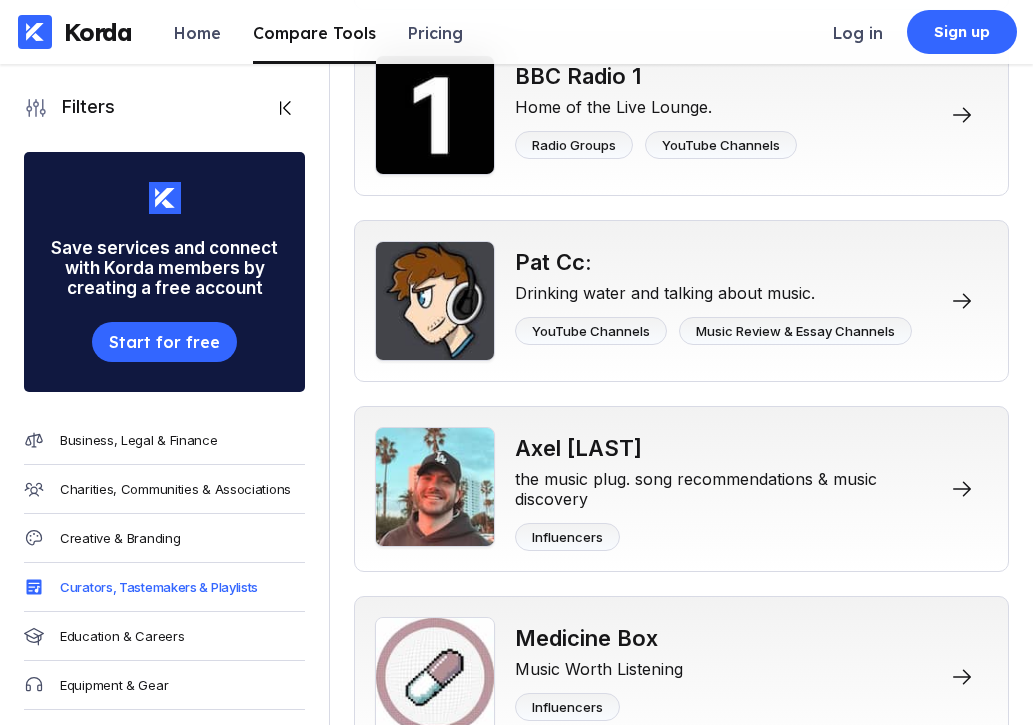 click on "Drinking water and talking about music." at bounding box center [713, 289] 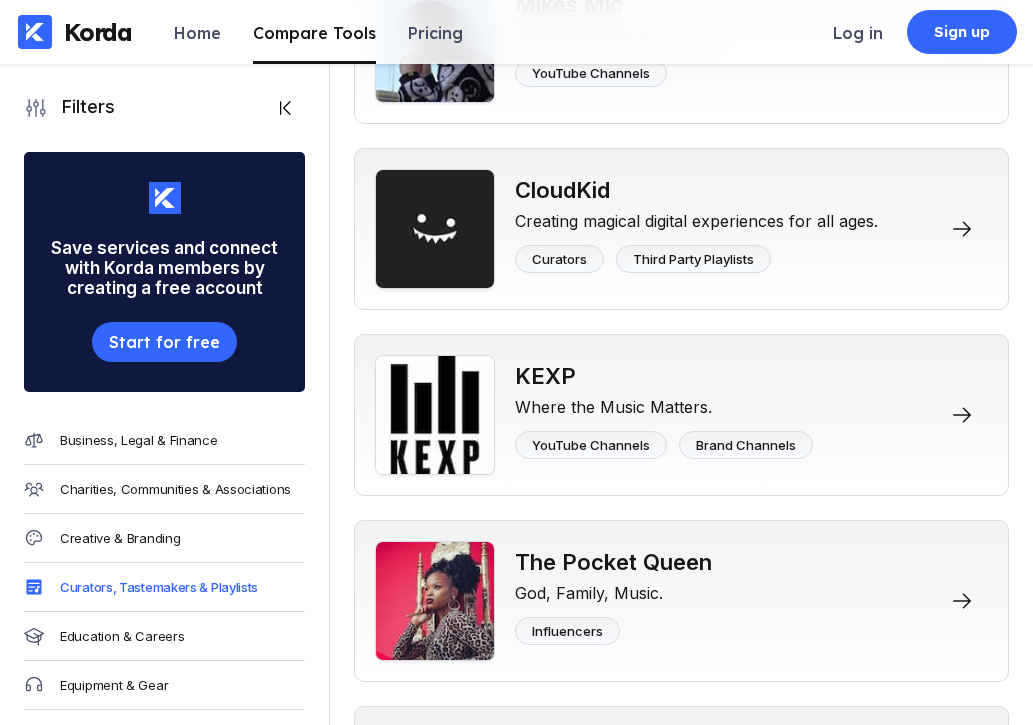 scroll, scrollTop: 18892, scrollLeft: 0, axis: vertical 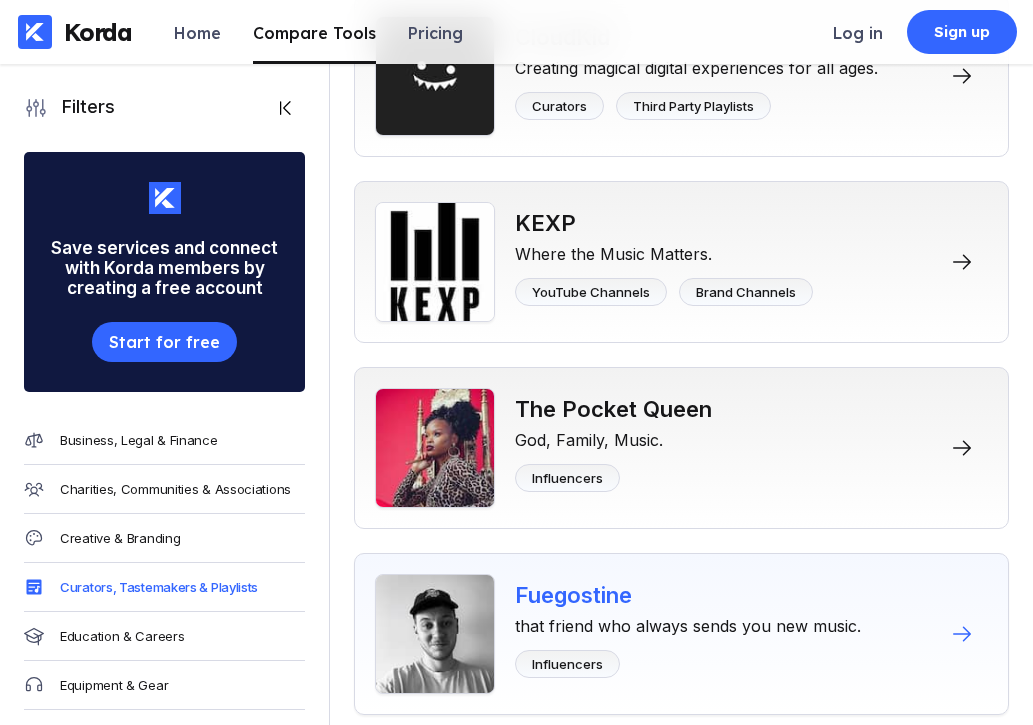 click on "Fuegostine" at bounding box center (688, 595) 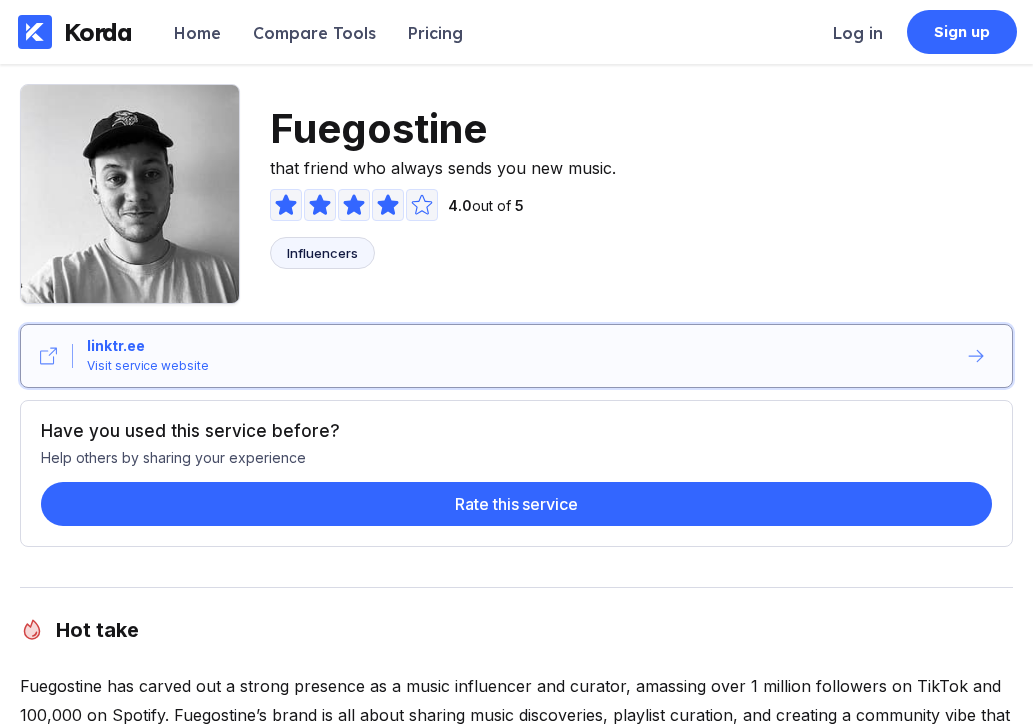 click on "Visit service website" at bounding box center (148, 366) 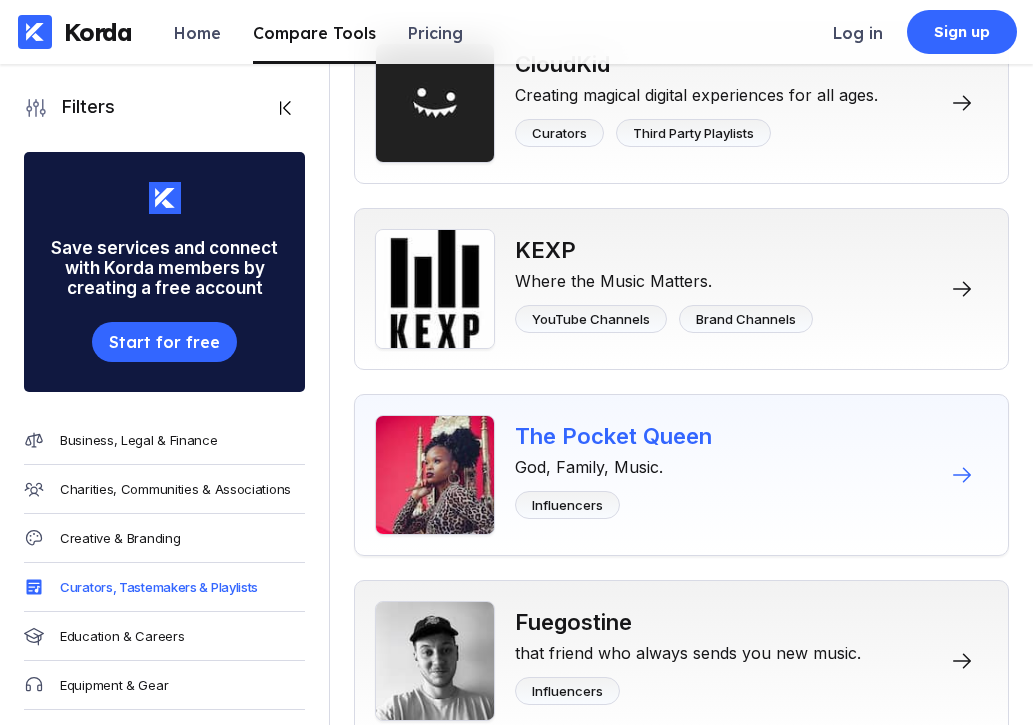scroll, scrollTop: 18864, scrollLeft: 0, axis: vertical 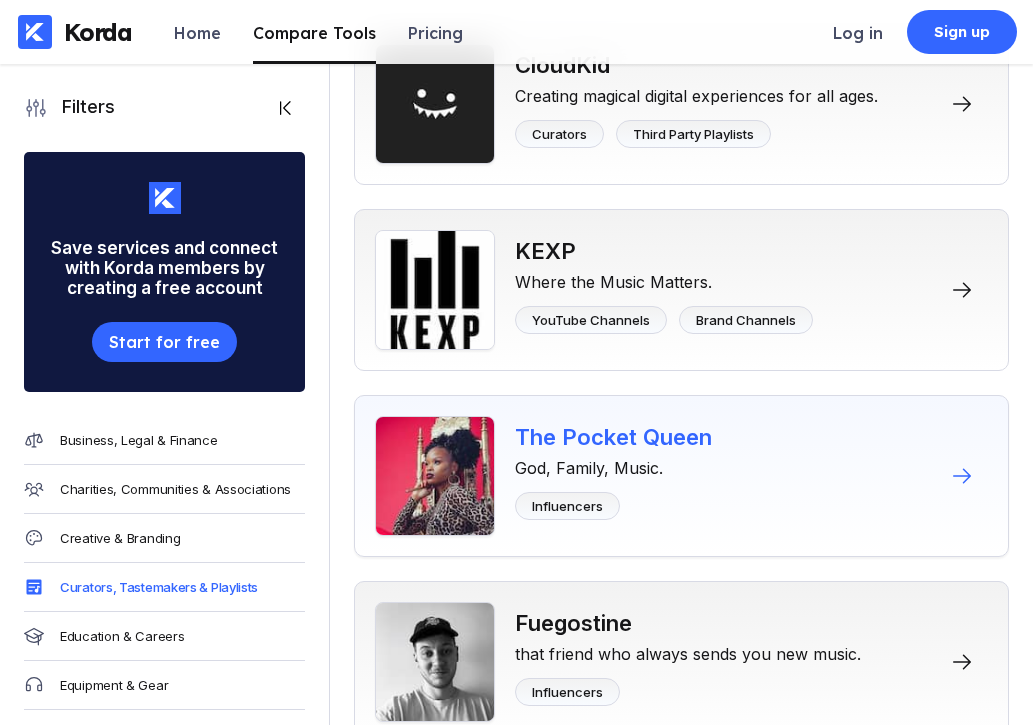 click on "God, Family, Music." at bounding box center (613, 464) 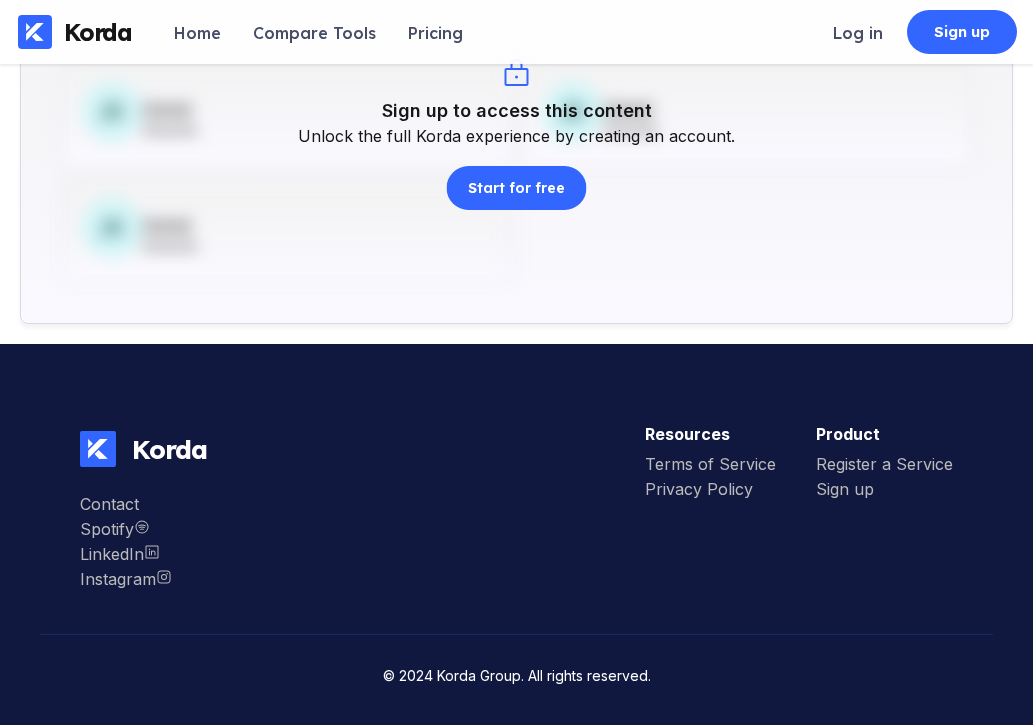 scroll, scrollTop: 0, scrollLeft: 0, axis: both 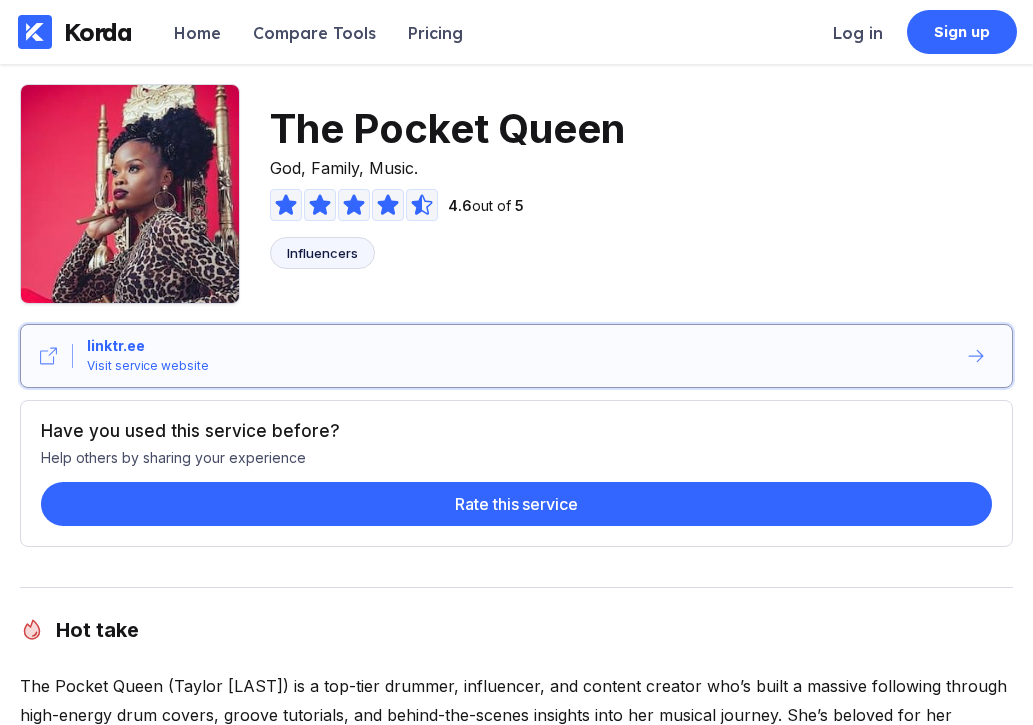 click on "linktr.ee" at bounding box center (116, 346) 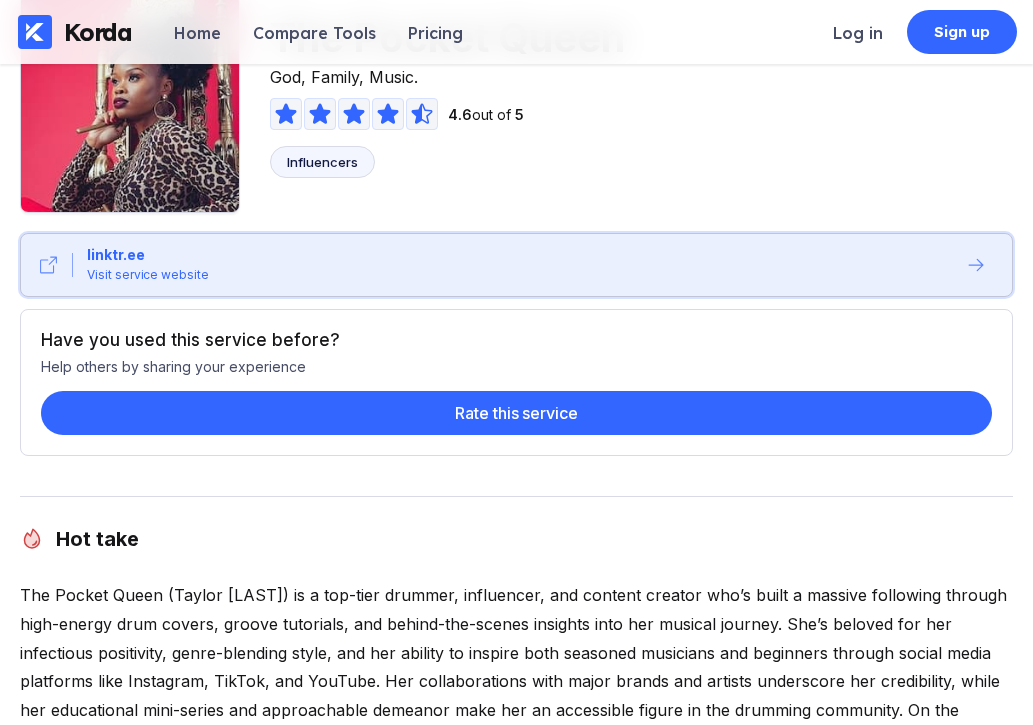scroll, scrollTop: 0, scrollLeft: 0, axis: both 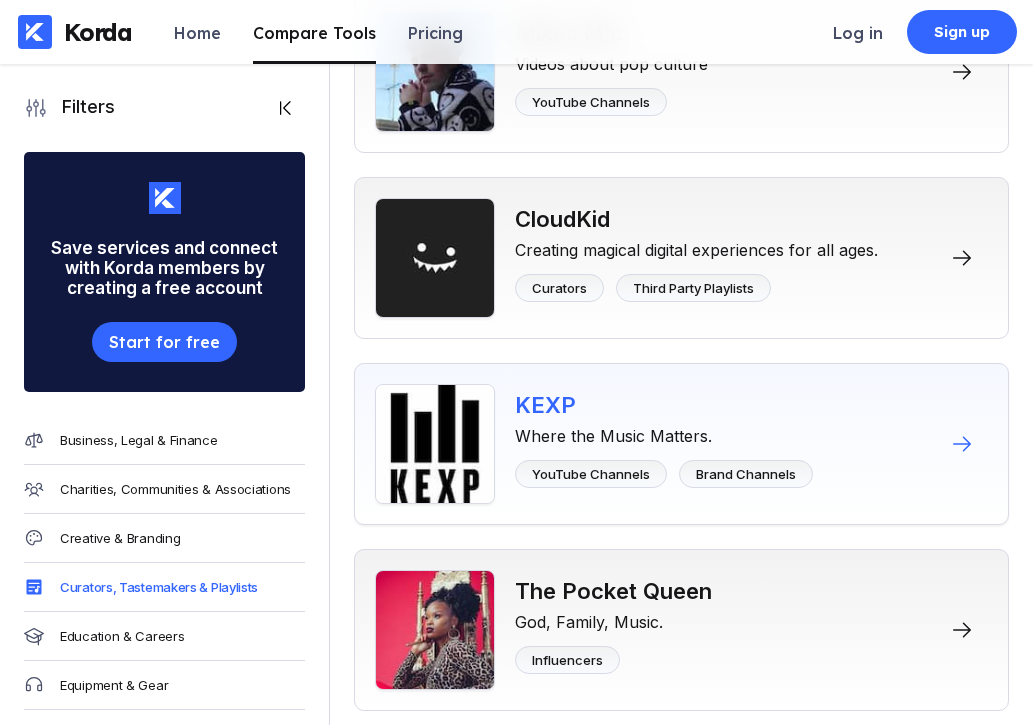 click on "KEXP" at bounding box center (664, 405) 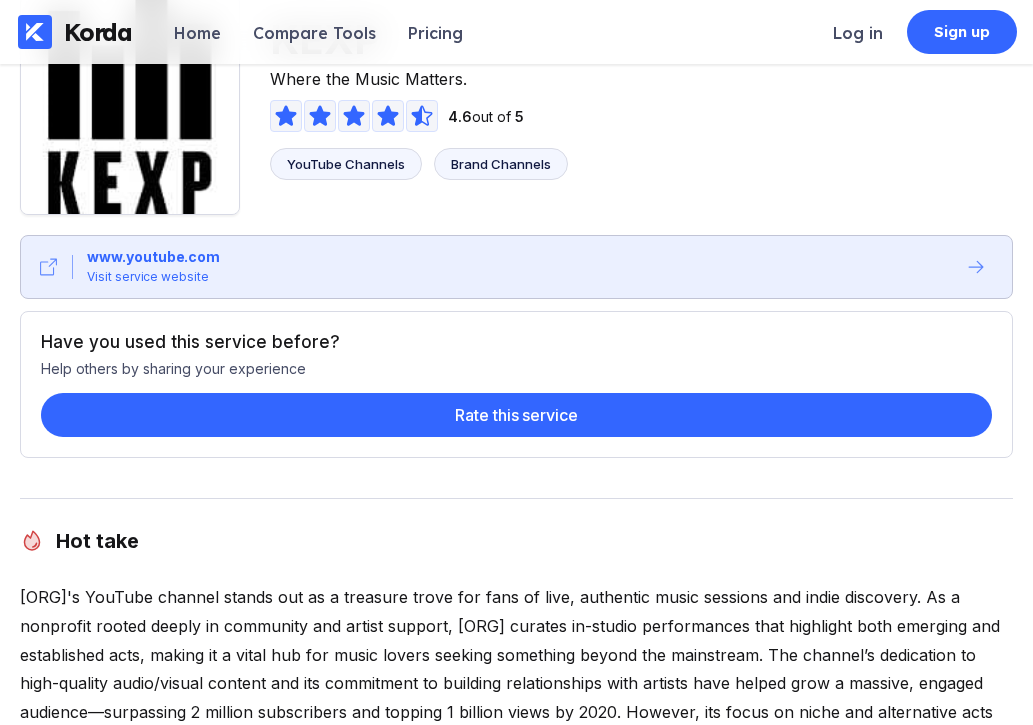 scroll, scrollTop: 0, scrollLeft: 0, axis: both 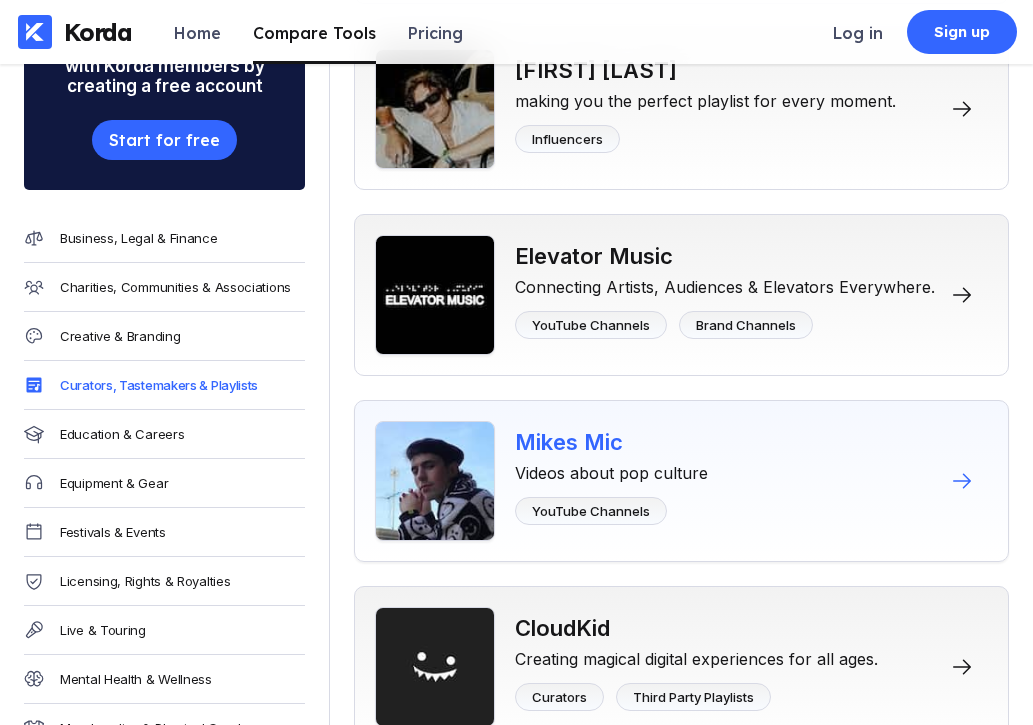 click on "Mikes Mic" at bounding box center [611, 442] 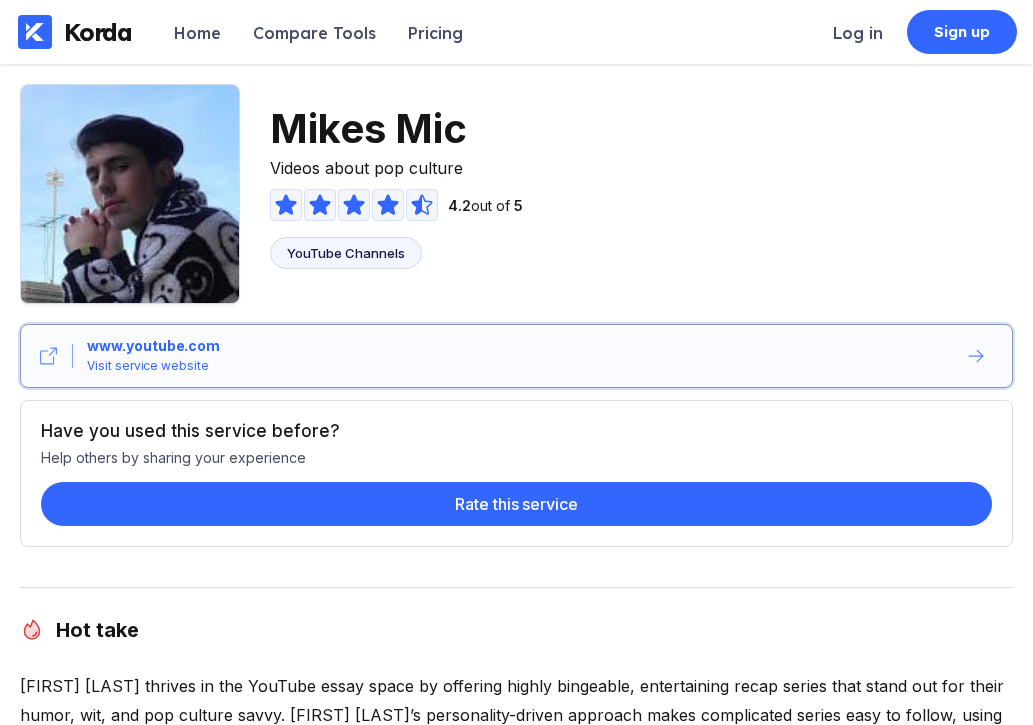 click on "Visit service website" at bounding box center [148, 366] 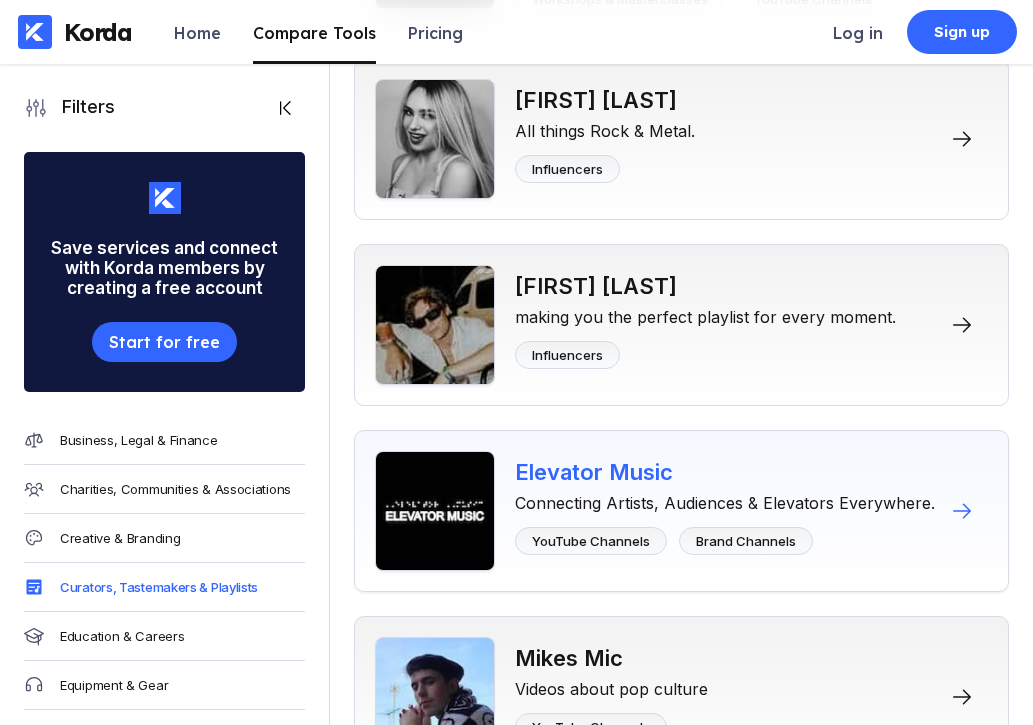 scroll, scrollTop: 18051, scrollLeft: 0, axis: vertical 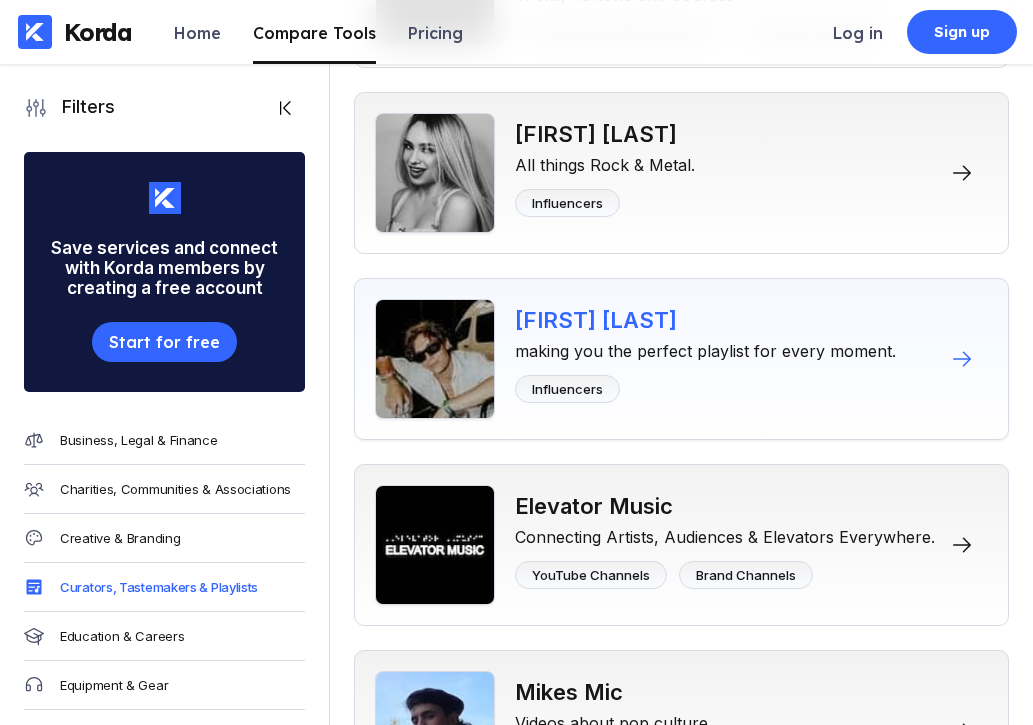 click on "[FIRST] [LAST]" at bounding box center (705, 320) 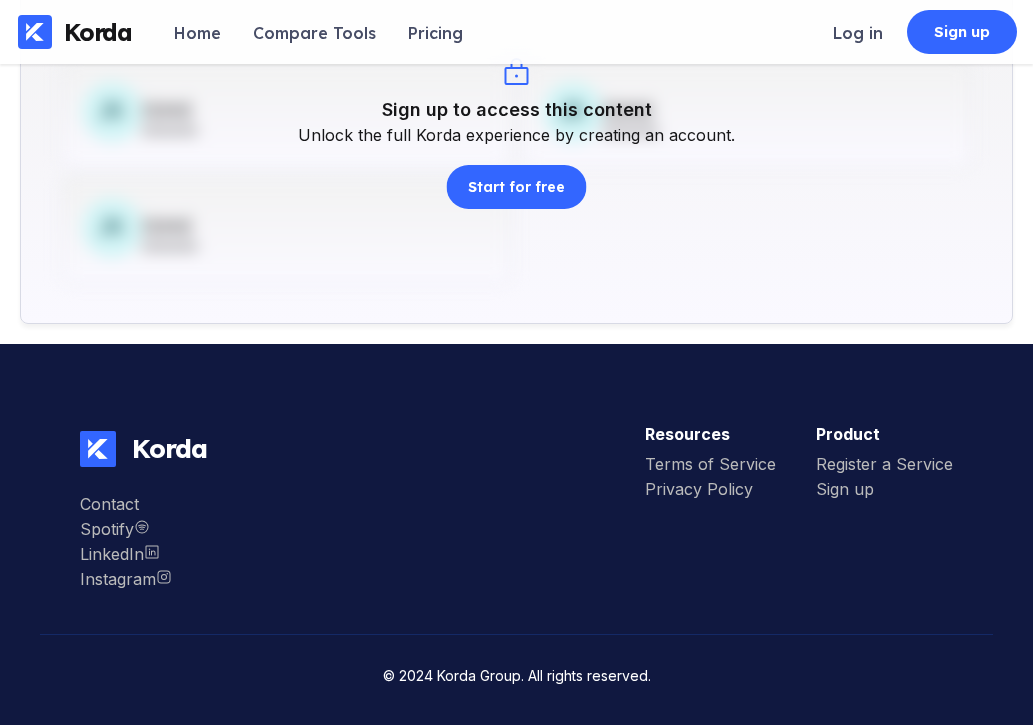 scroll, scrollTop: 0, scrollLeft: 0, axis: both 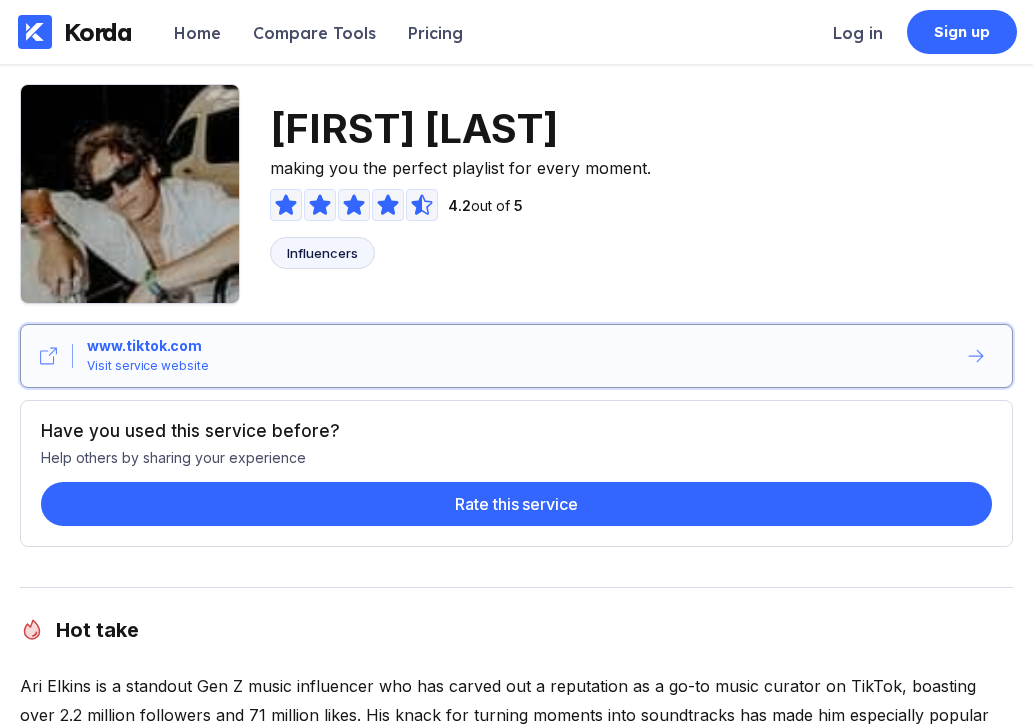 click on "www.tiktok.com Visit service website" at bounding box center (516, 356) 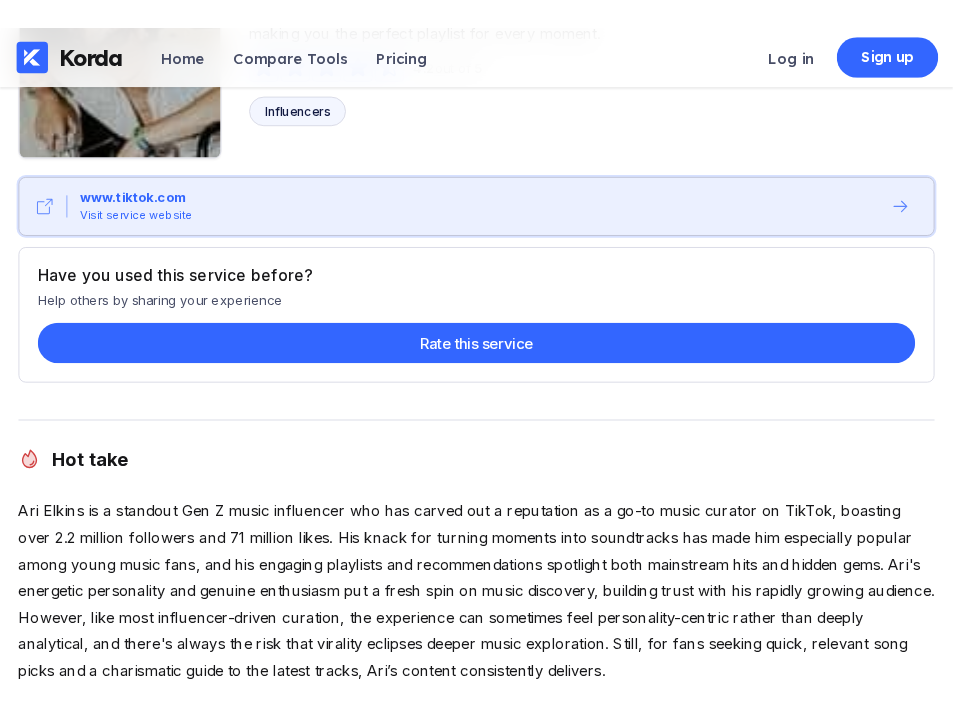 scroll, scrollTop: 246, scrollLeft: 0, axis: vertical 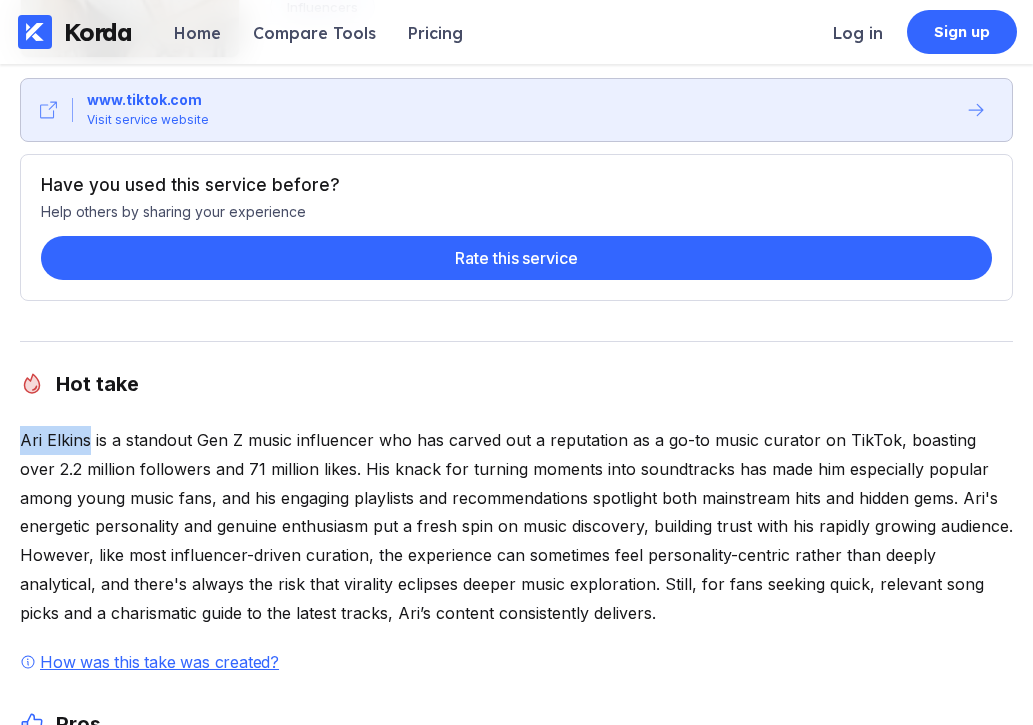 drag, startPoint x: 86, startPoint y: 445, endPoint x: -19, endPoint y: 449, distance: 105.076164 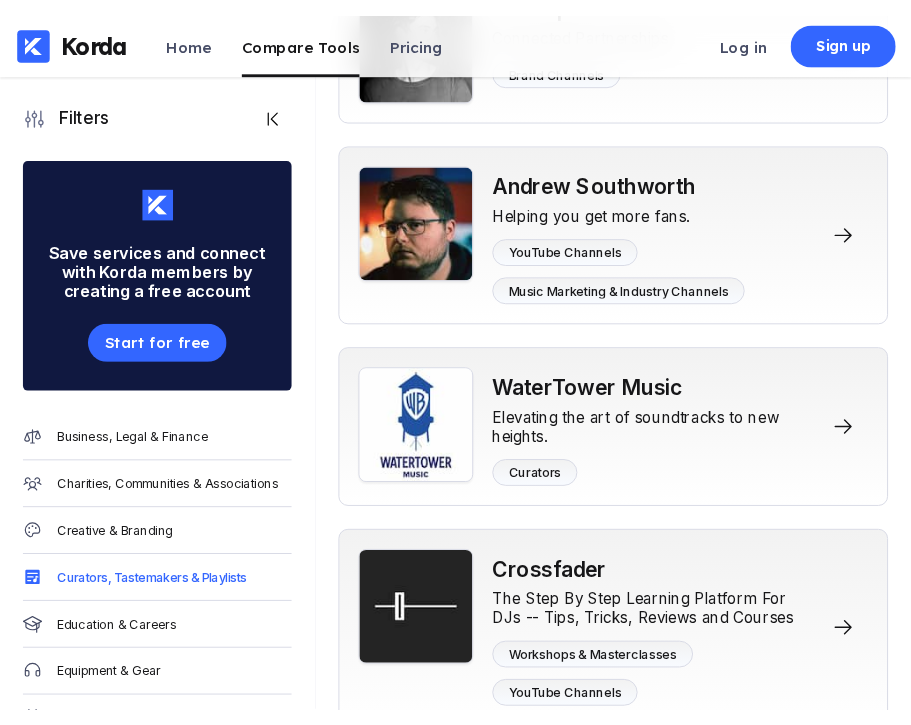 scroll, scrollTop: 18198, scrollLeft: 0, axis: vertical 